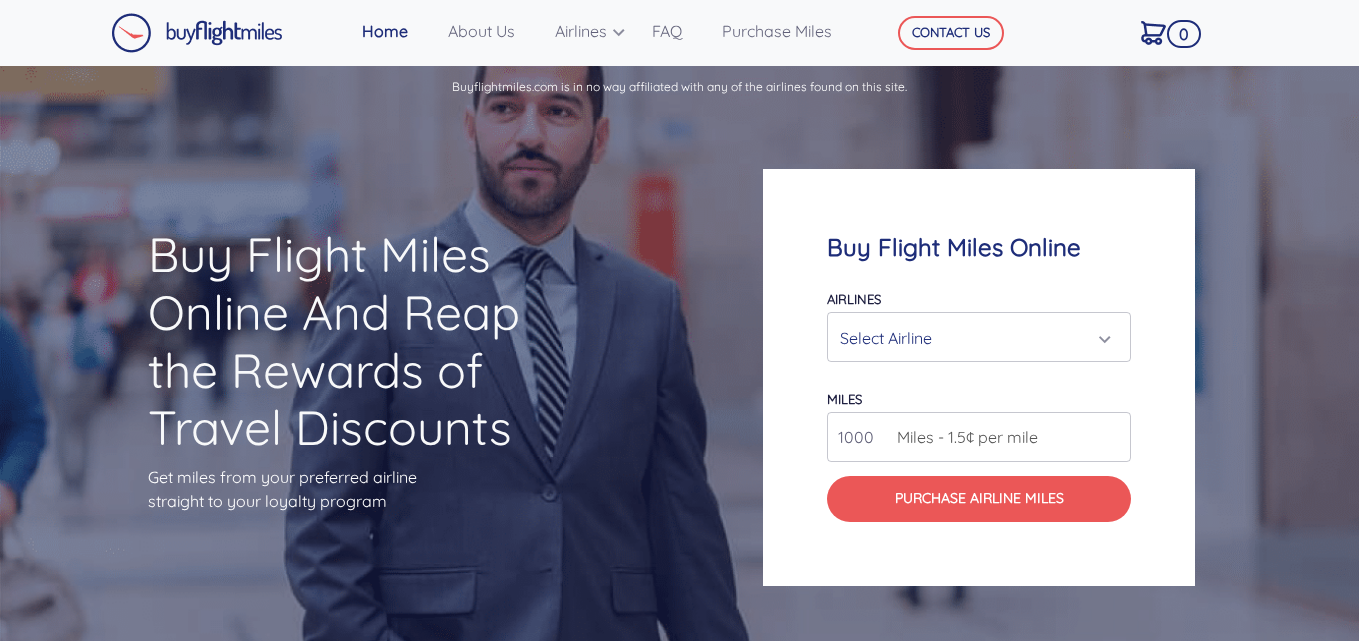 scroll, scrollTop: 0, scrollLeft: 0, axis: both 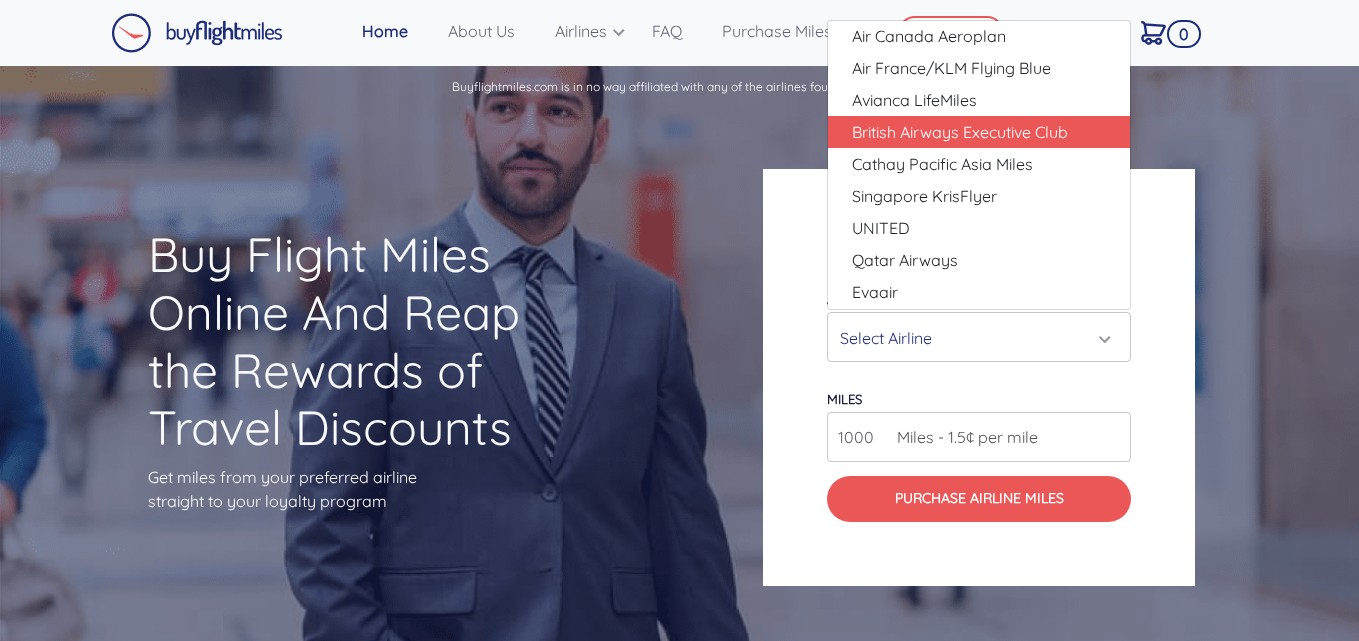 click on "British Airways Executive Club" at bounding box center (960, 132) 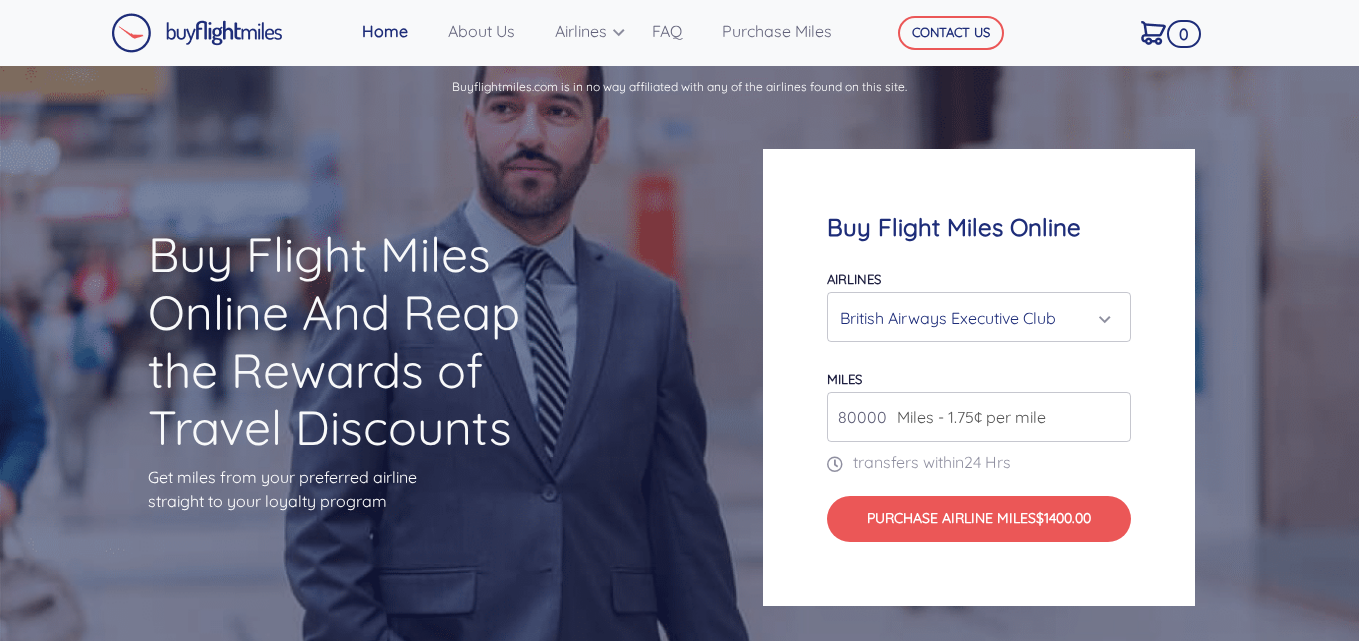 click on "80000" at bounding box center [979, 417] 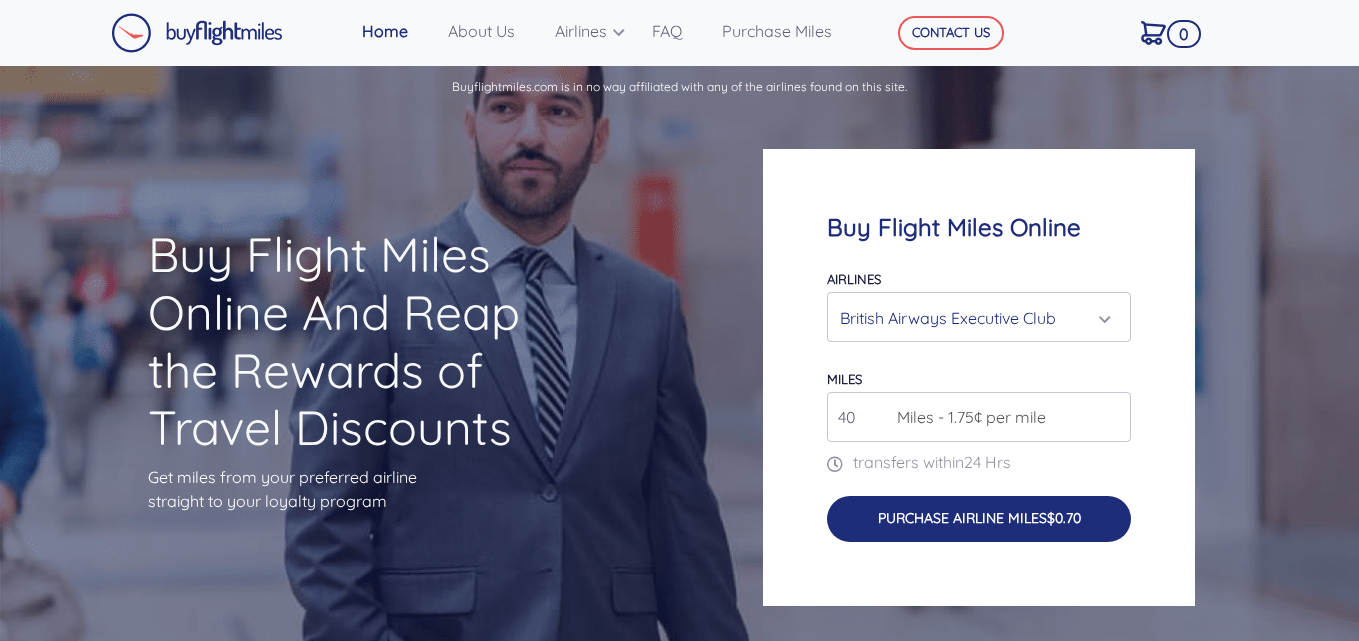 click on "Purchase Airline Miles     $0.70" at bounding box center [979, 518] 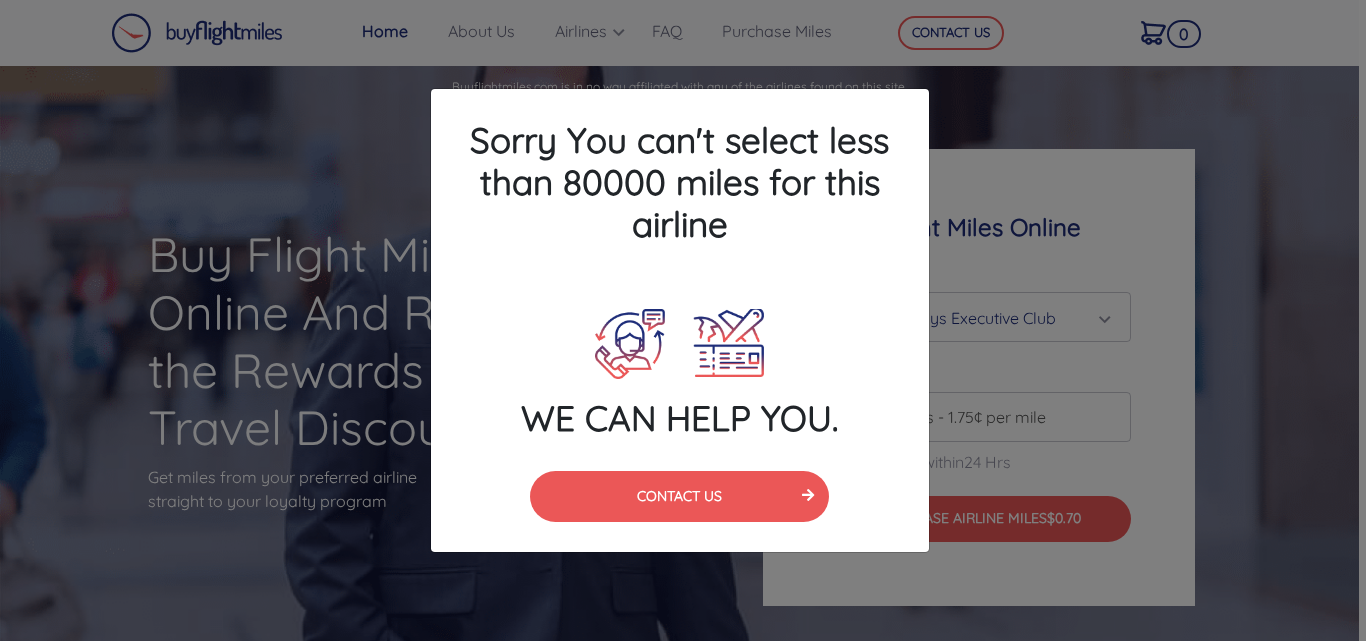 click on "Sorry You can't select less than 80000 miles for this airline
WE CAN HELP YOU.
CONTACT US" at bounding box center [683, 320] 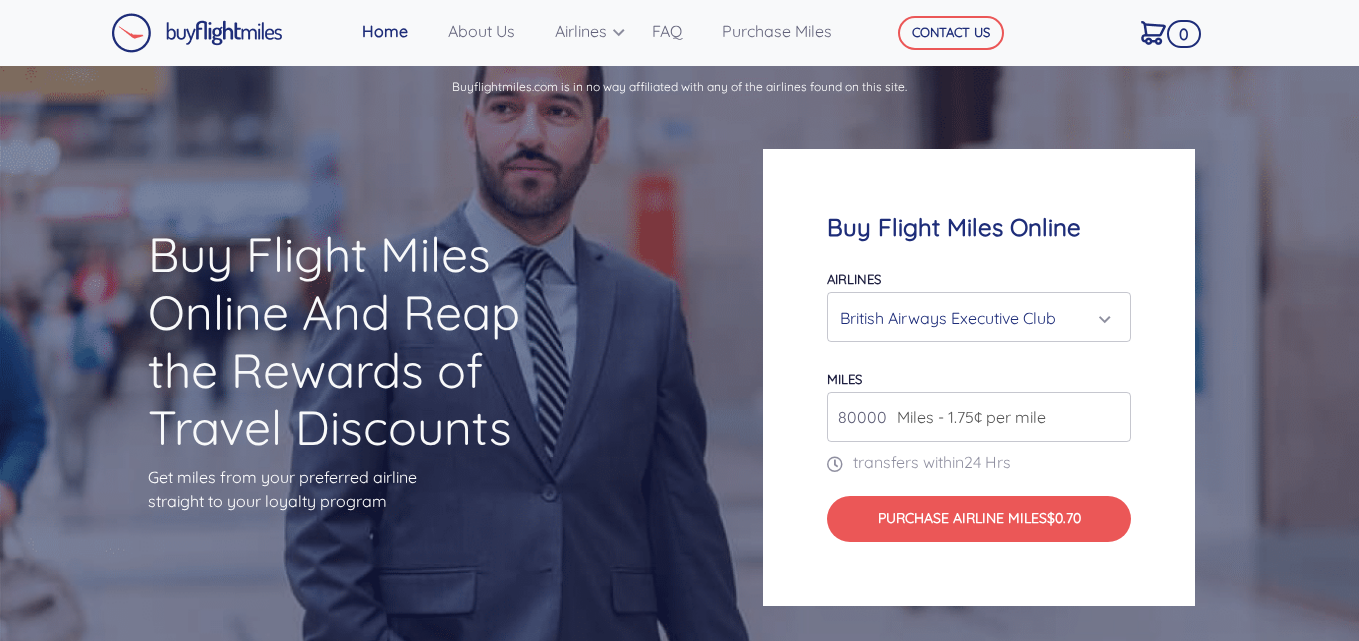 type on "80000" 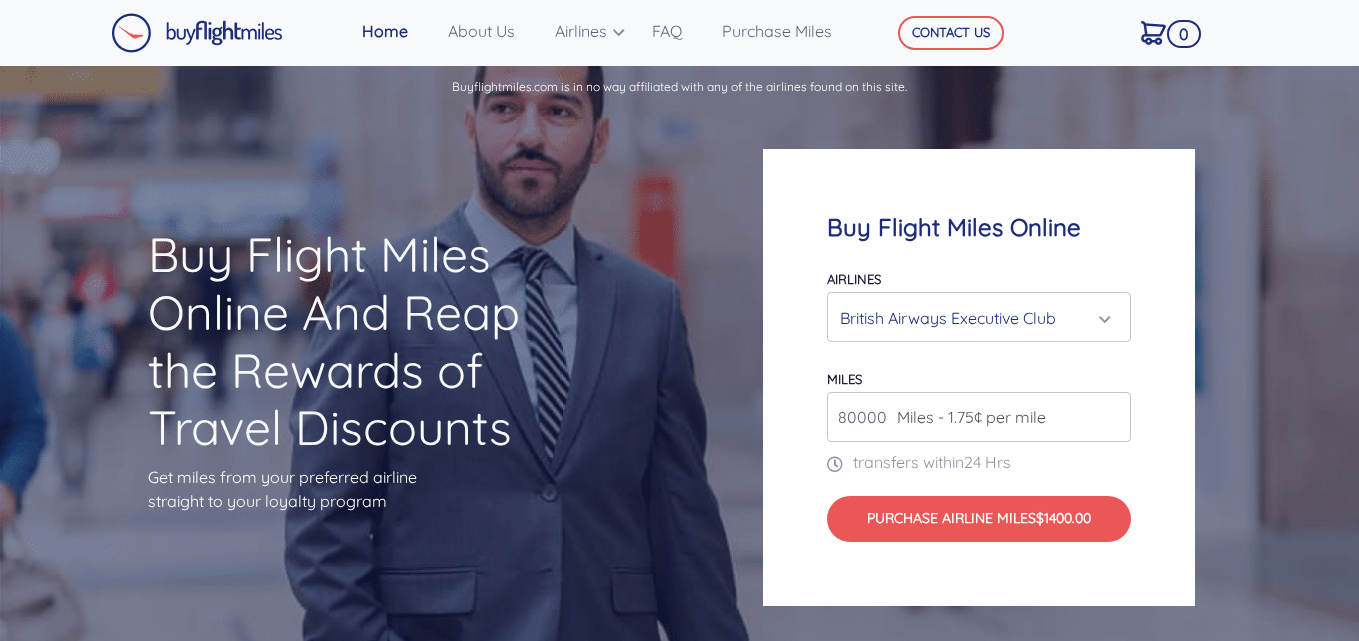 click on "80000" at bounding box center (979, 417) 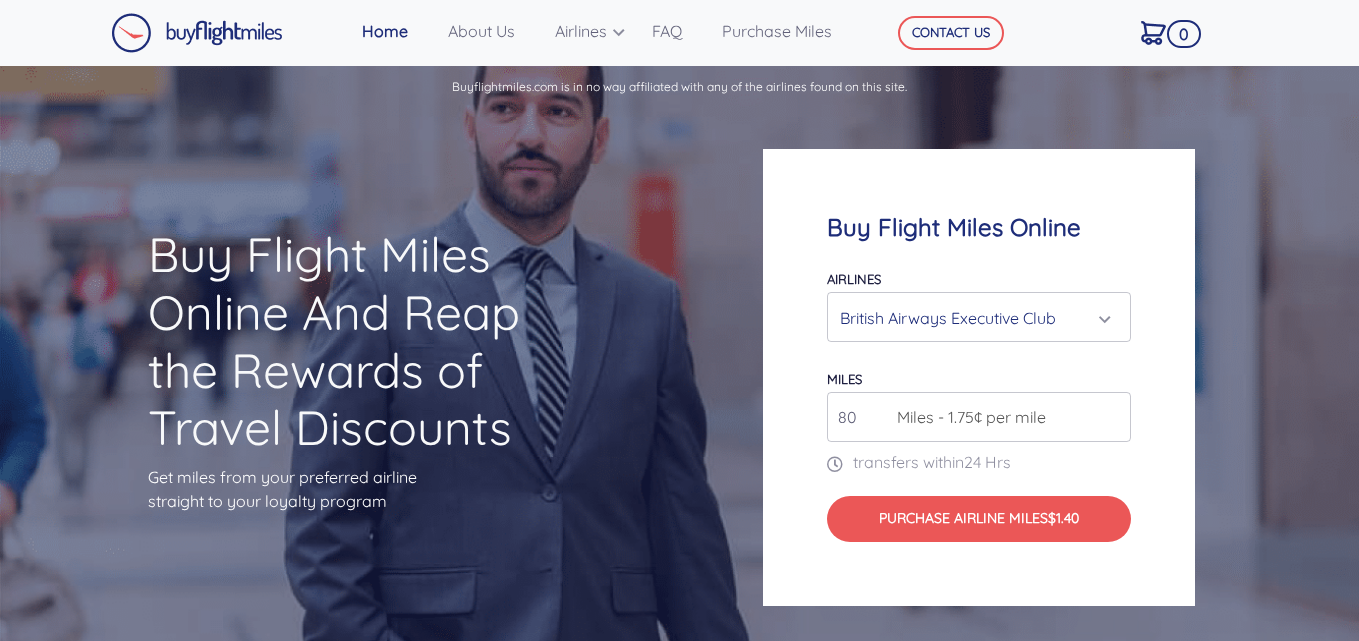 type on "8" 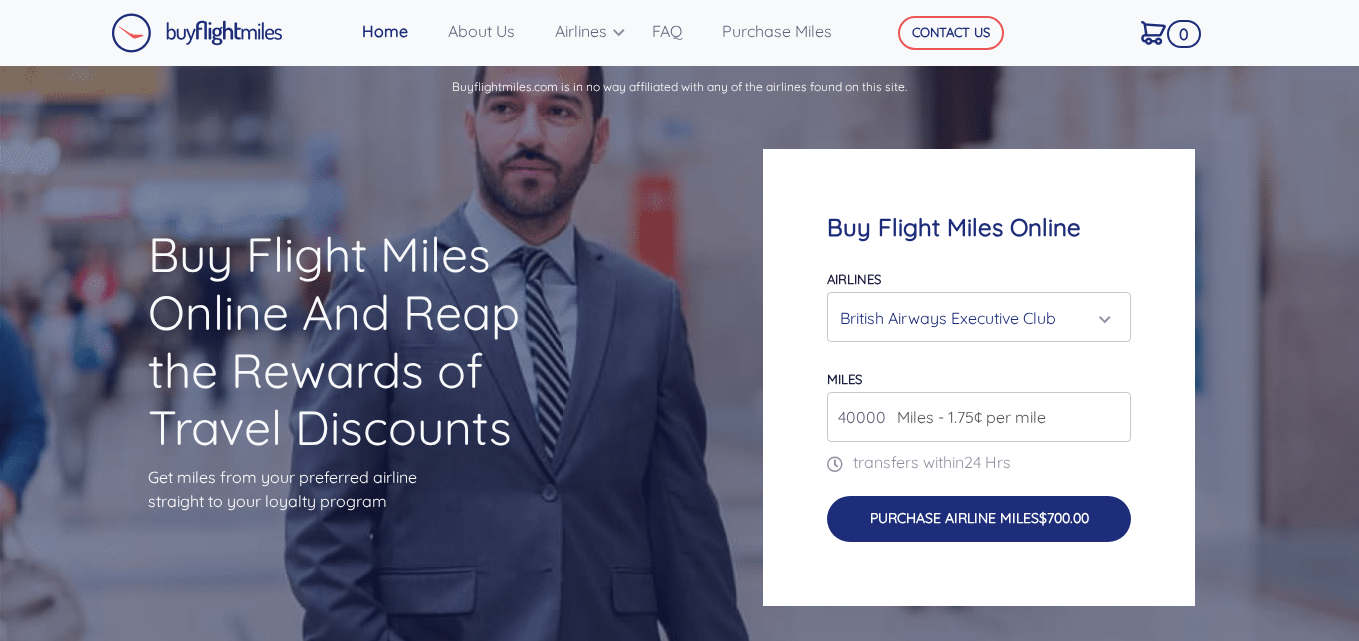 click on "Purchase Airline Miles     $700.00" at bounding box center (979, 518) 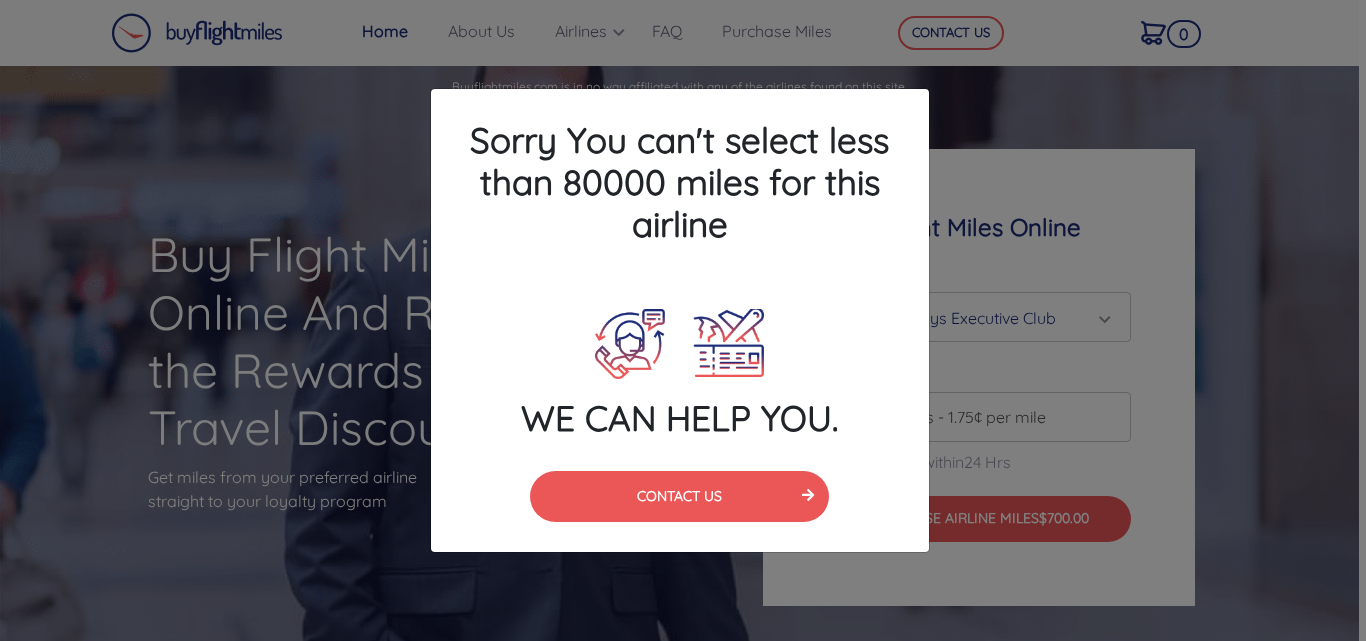 click on "Sorry You can't select less than 80000 miles for this airline
WE CAN HELP YOU.
CONTACT US" at bounding box center [683, 320] 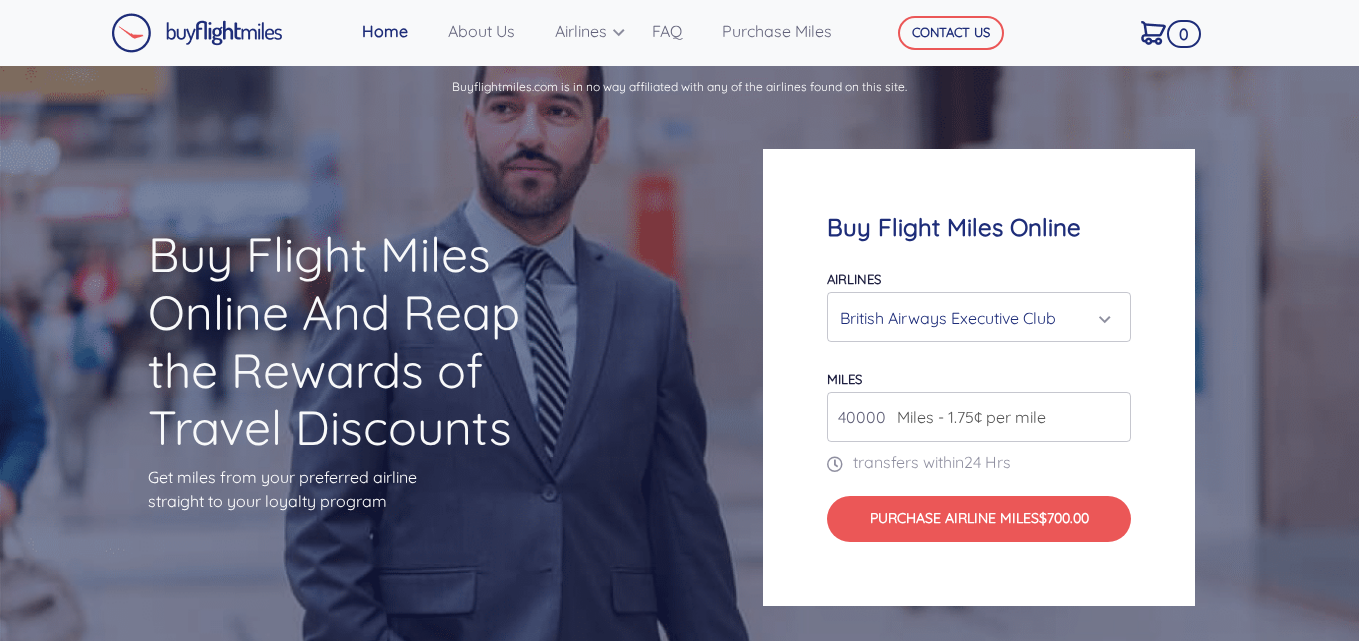 click on "Miles - 1.75¢ per mile" at bounding box center [966, 417] 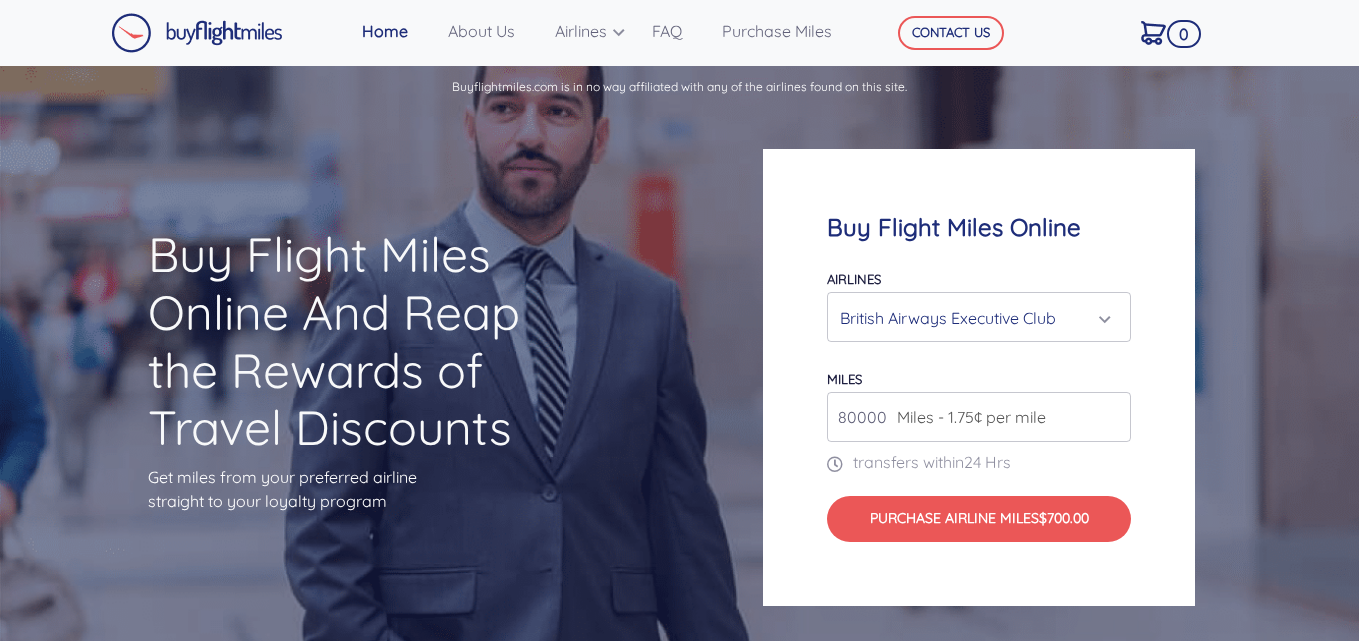 type on "80000" 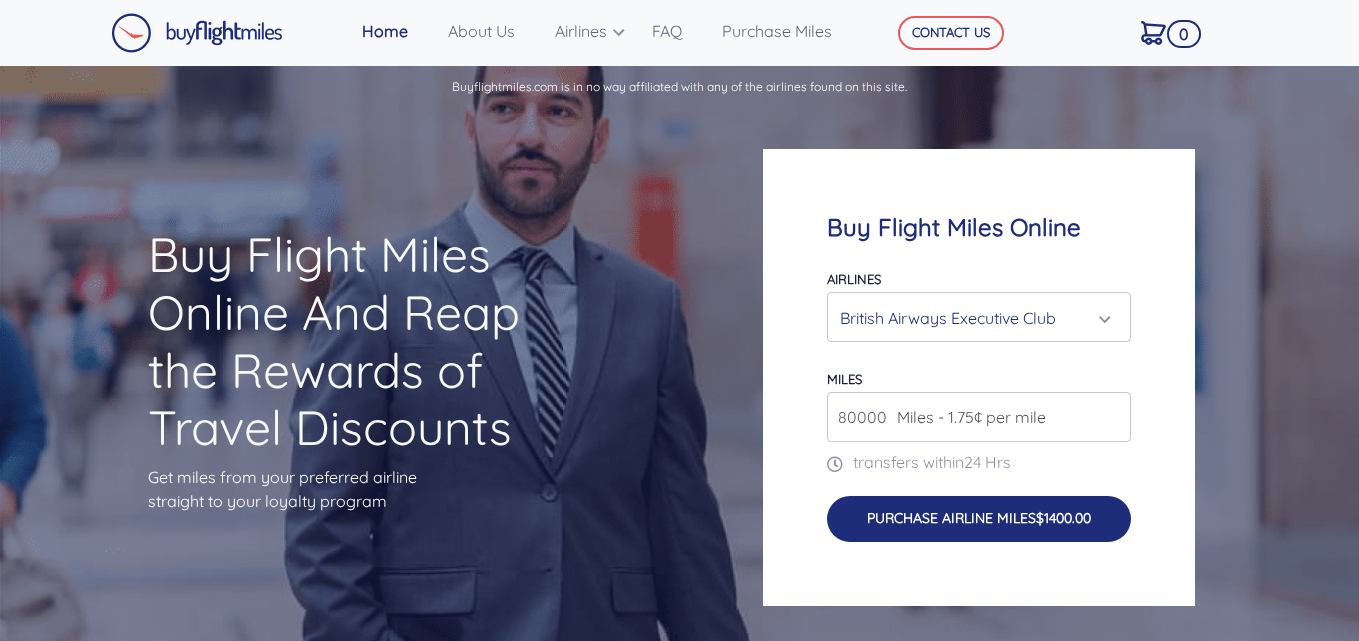 click on "Purchase Airline Miles     $1400.00" at bounding box center [979, 518] 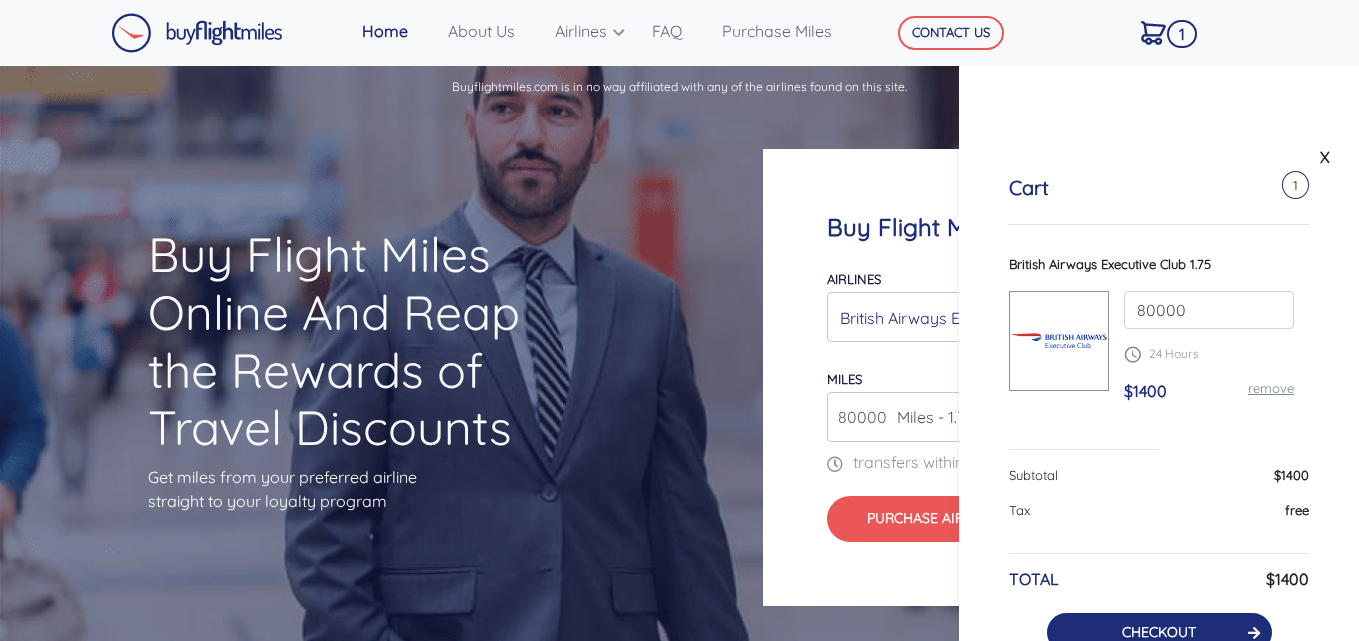 drag, startPoint x: 934, startPoint y: 515, endPoint x: 1164, endPoint y: 629, distance: 256.70215 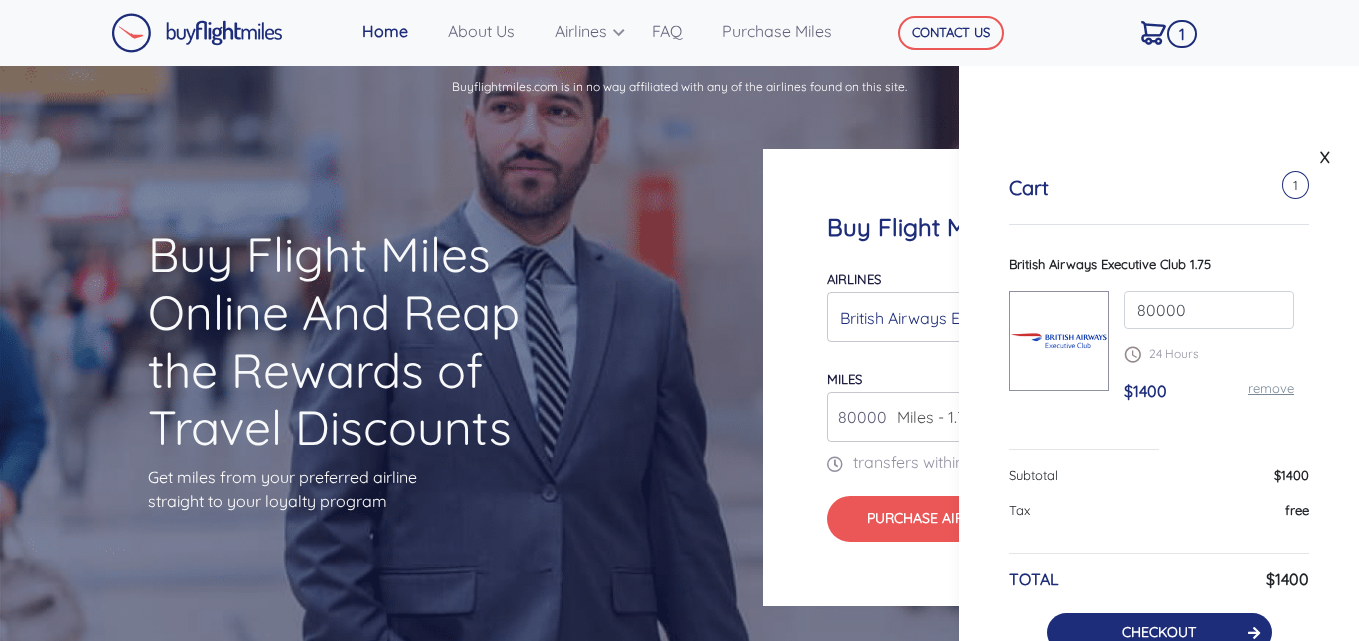 click on "CHECKOUT" at bounding box center [1159, 632] 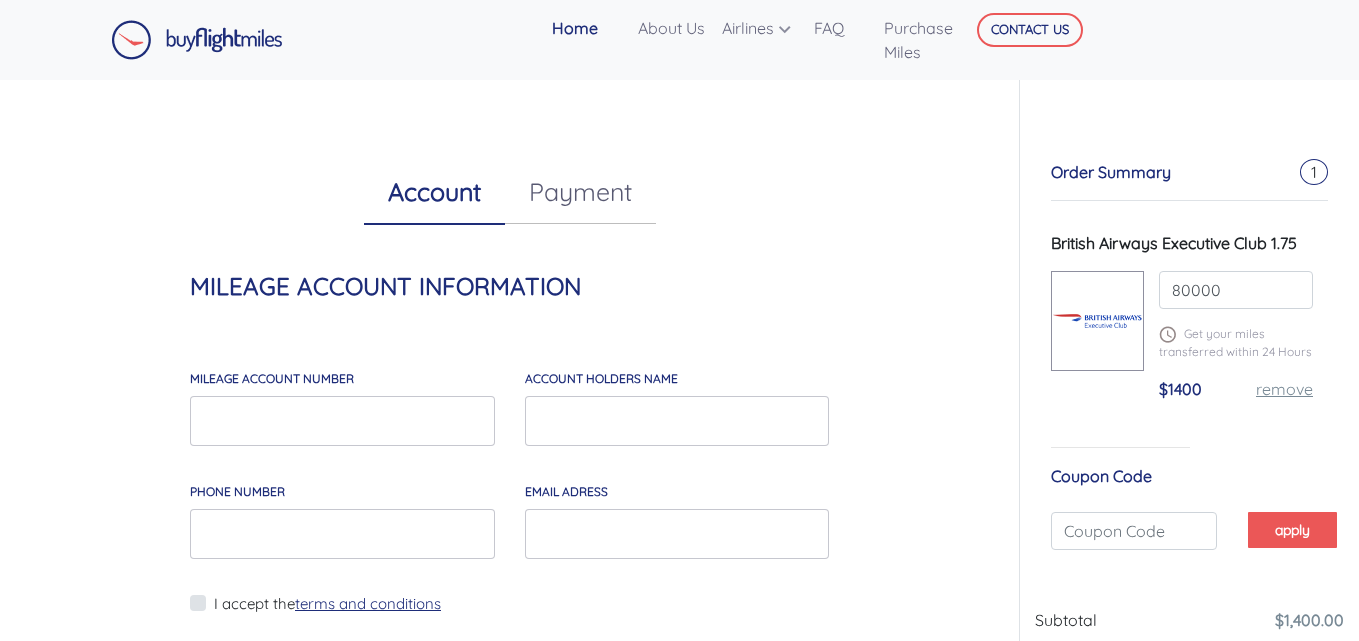 scroll, scrollTop: 0, scrollLeft: 0, axis: both 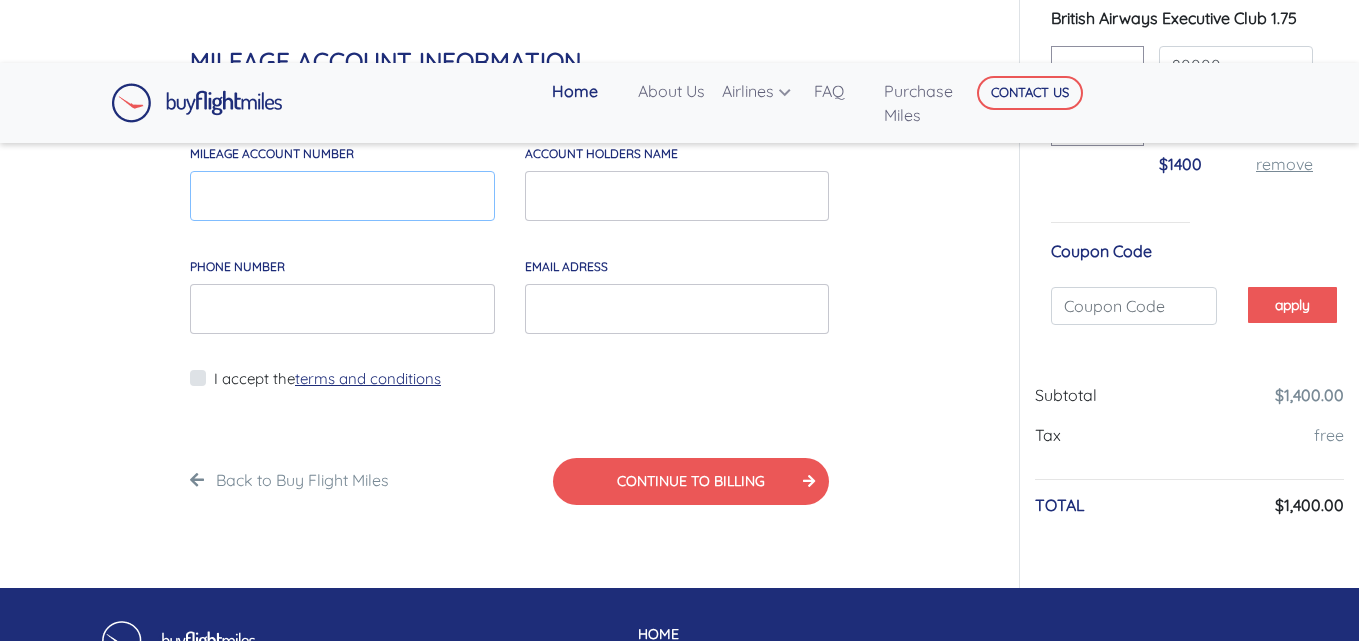click on "MILEAGE account number" at bounding box center [342, 196] 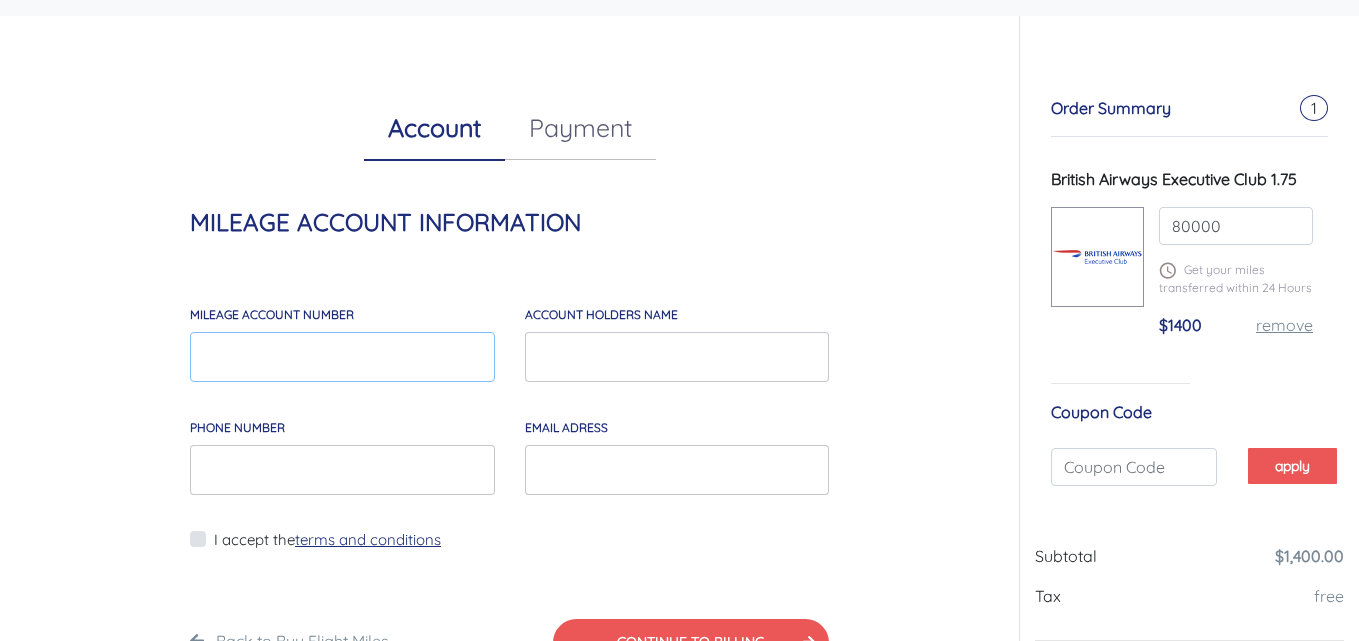 scroll, scrollTop: 60, scrollLeft: 0, axis: vertical 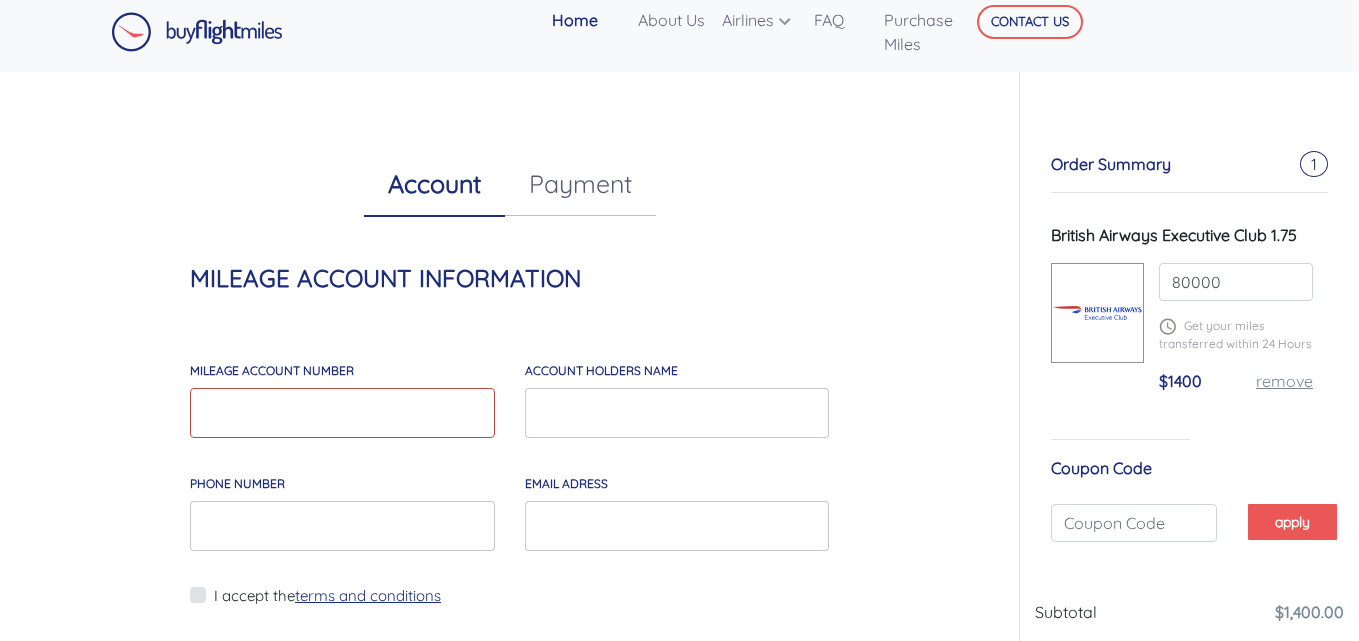 paste on "[ACCOUNT_NUMBER]" 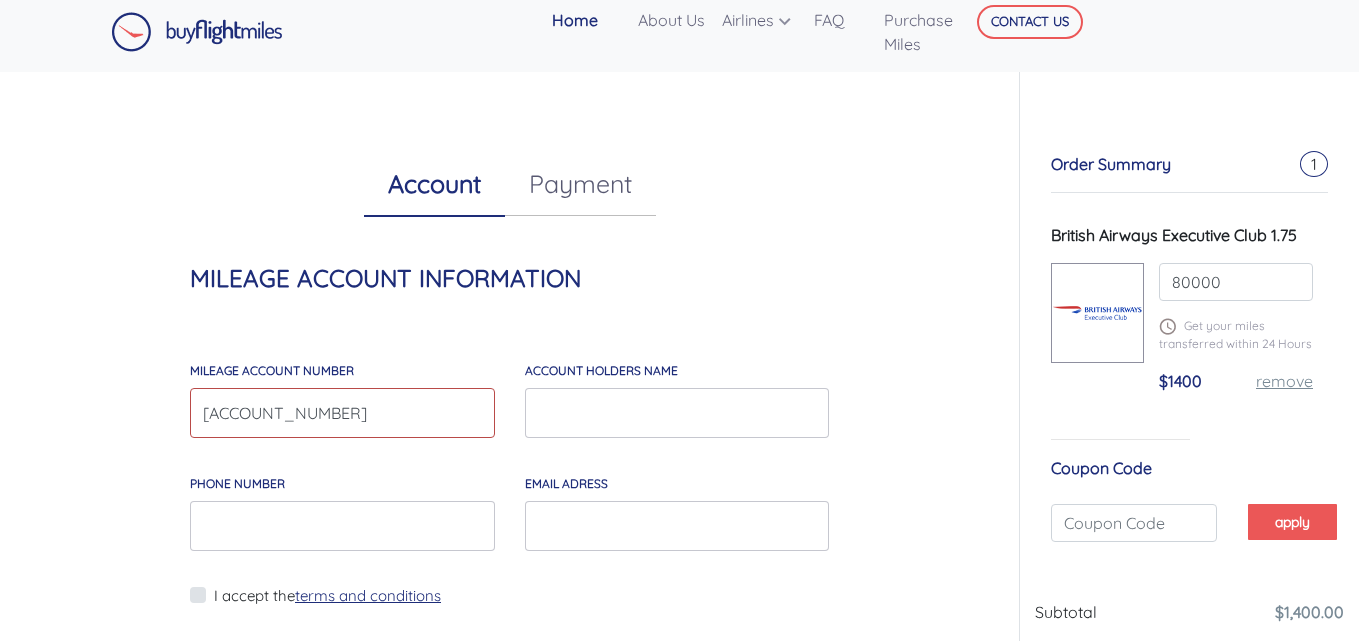 type on "[ACCOUNT_NUMBER]" 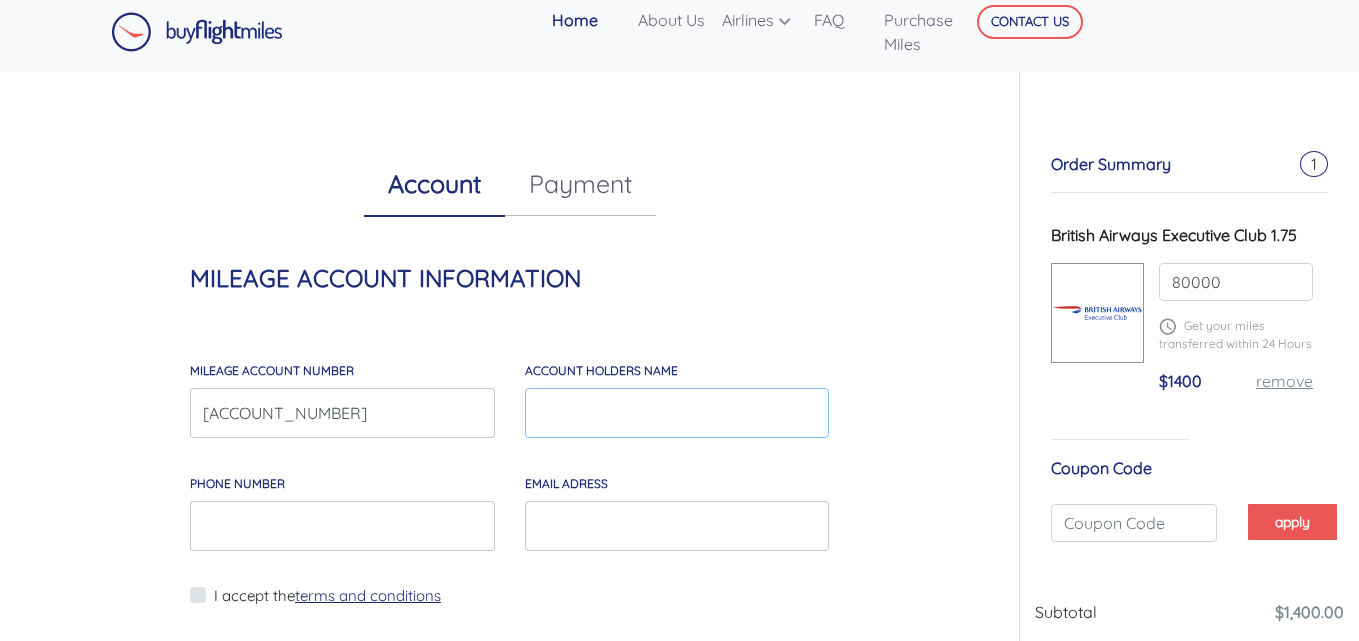 click on "account holders NAME" at bounding box center (677, 413) 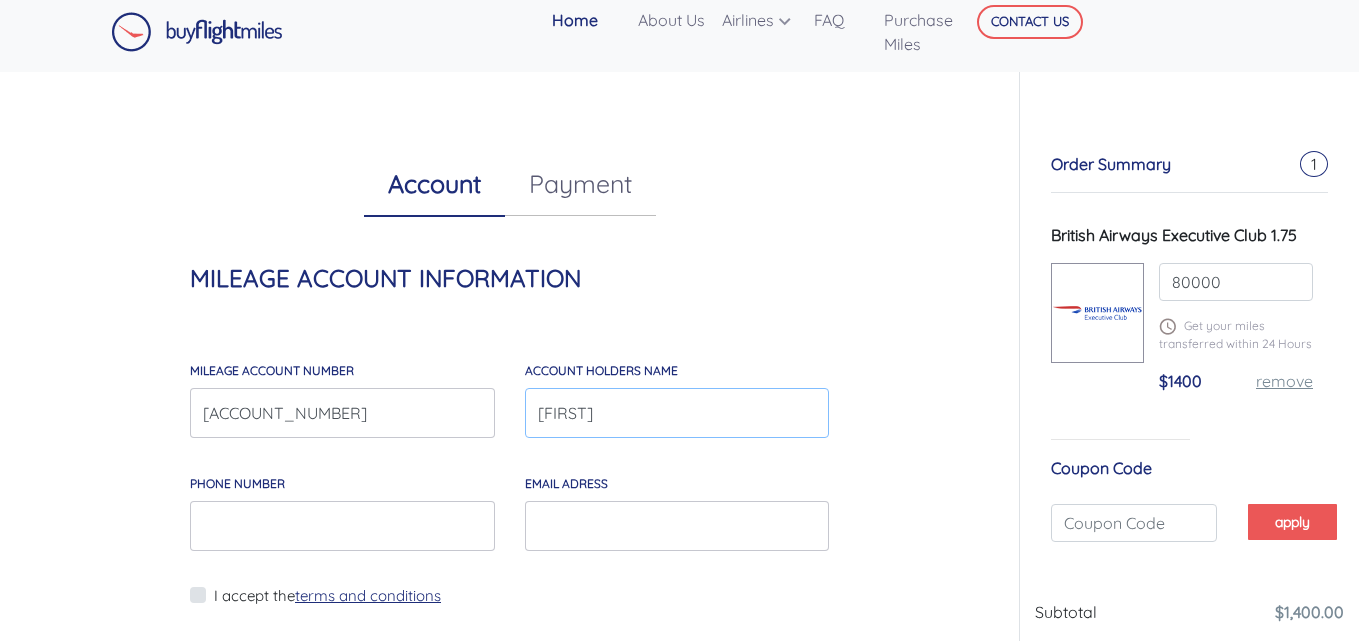 type on "[FIRST] [LAST]" 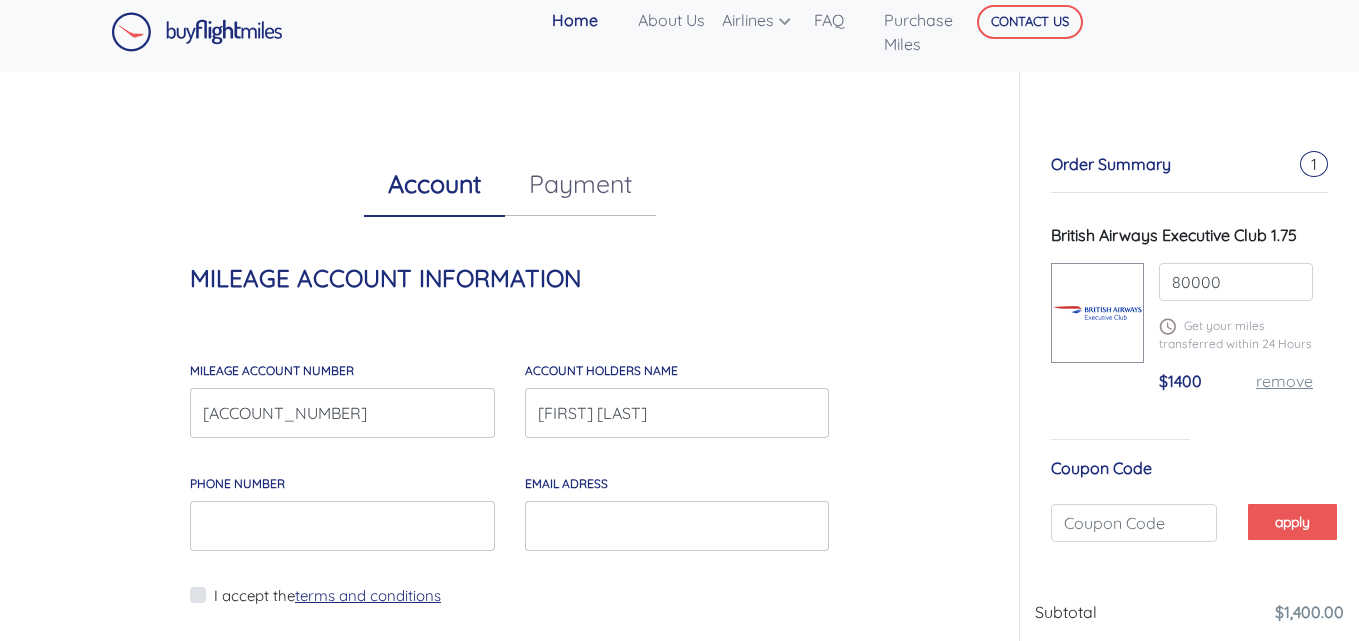 type on "[PHONE]" 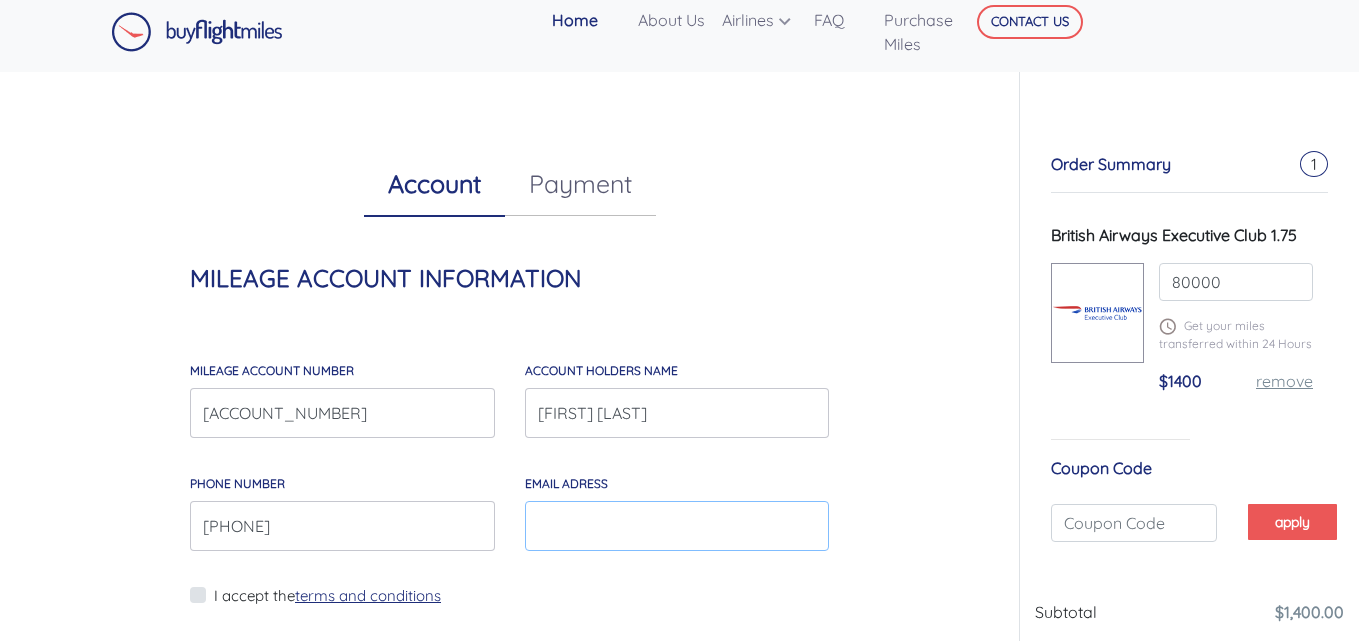 type on "[EMAIL]" 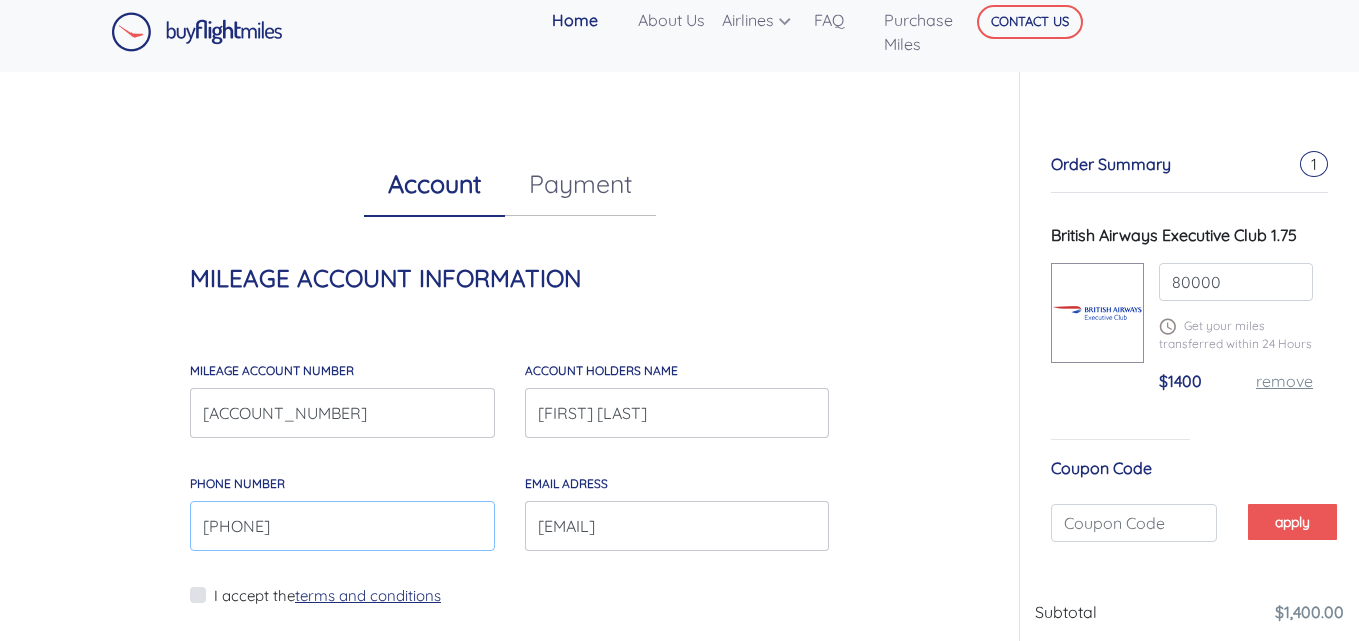 click on "[PHONE]" at bounding box center [342, 526] 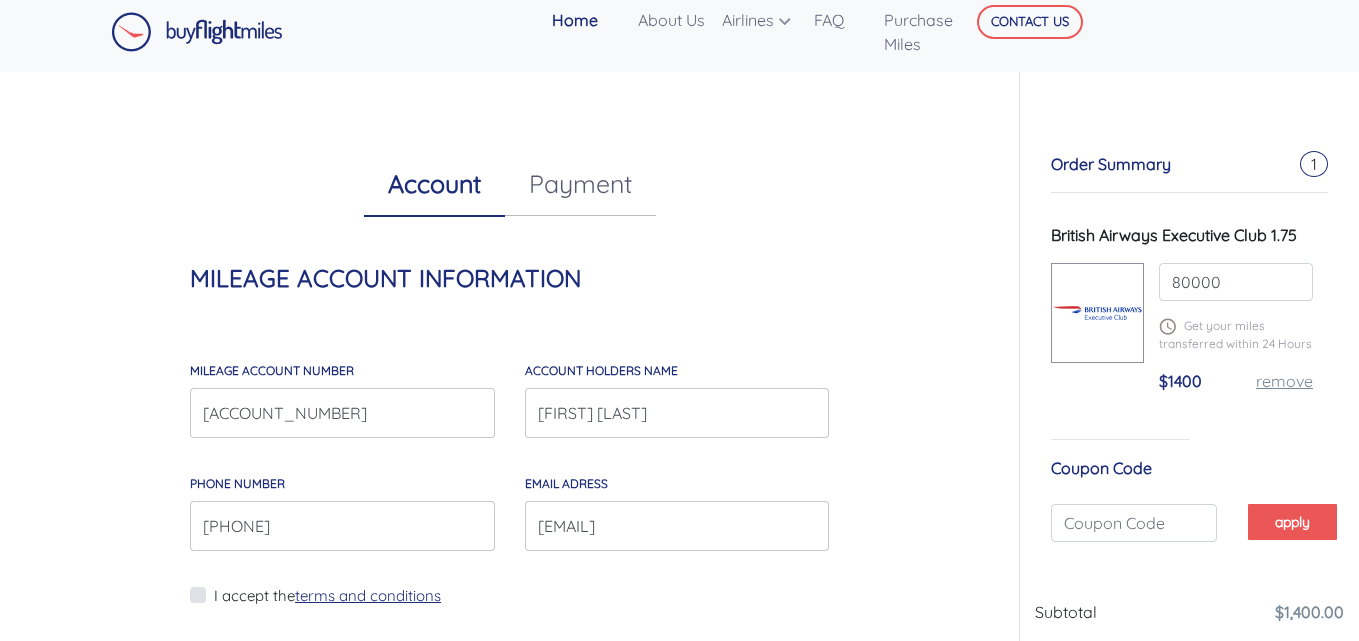 click on "Account
Payment
MILEAGE ACCOUNT INFORMATION
MILEAGE account number
04775168
account holders NAME
JOHNSON O SOLOTAN
Phone Number
07341147729
email adress
sohnsonsolotan9@gmail.com
Visa" at bounding box center [509, 438] 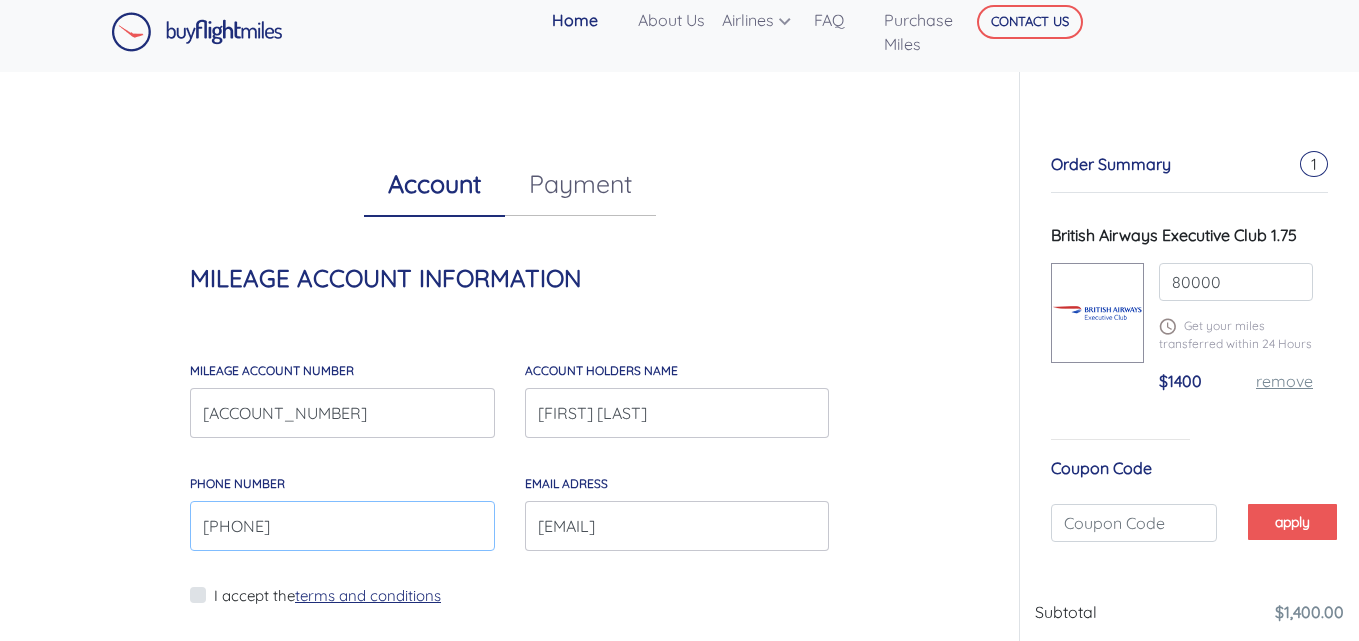click on "[PHONE]" at bounding box center (342, 526) 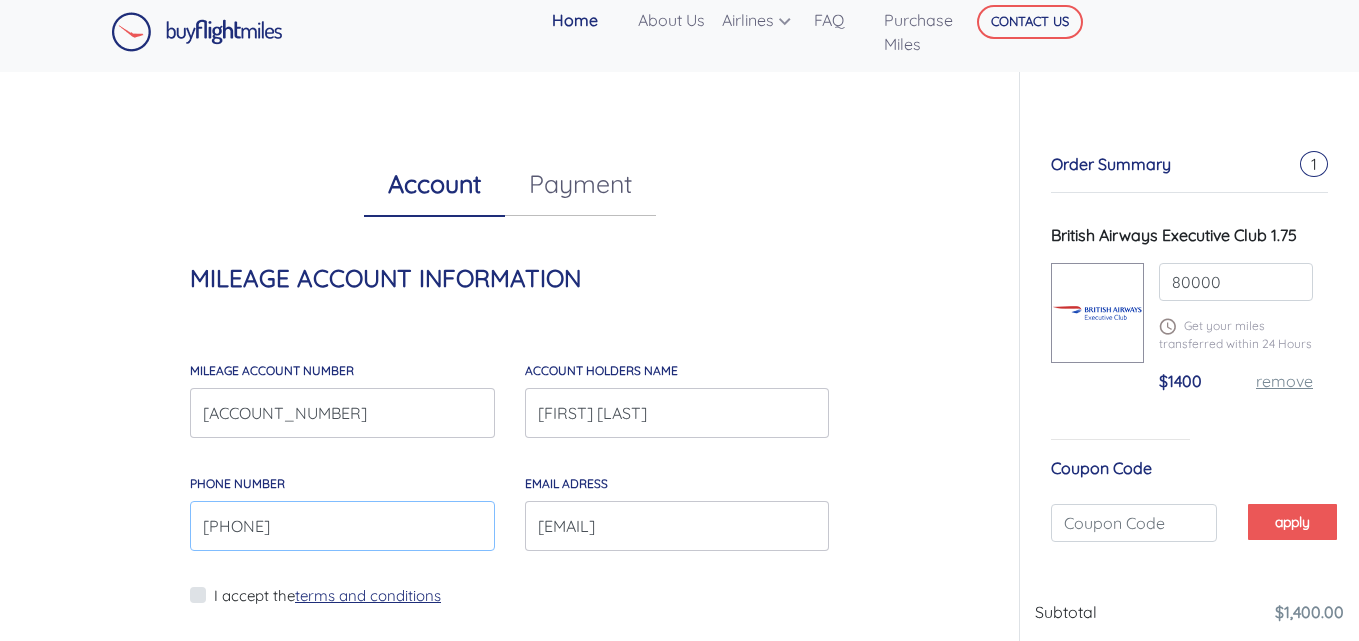 type on "0" 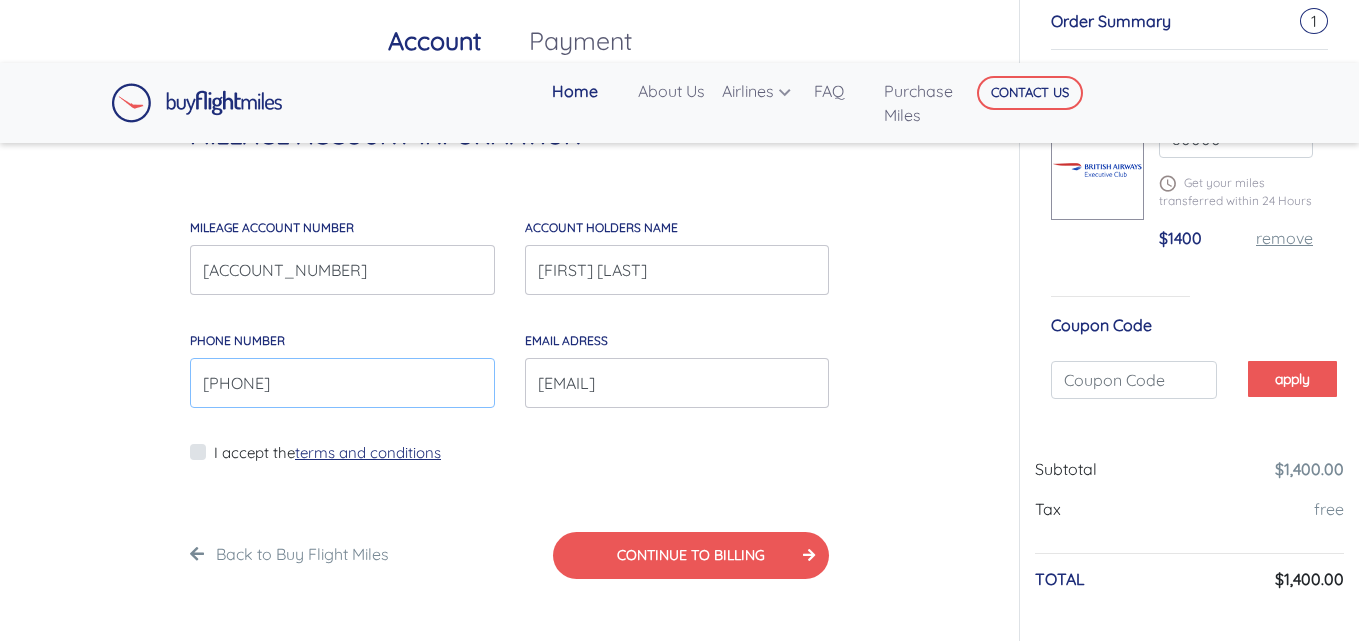 scroll, scrollTop: 79, scrollLeft: 0, axis: vertical 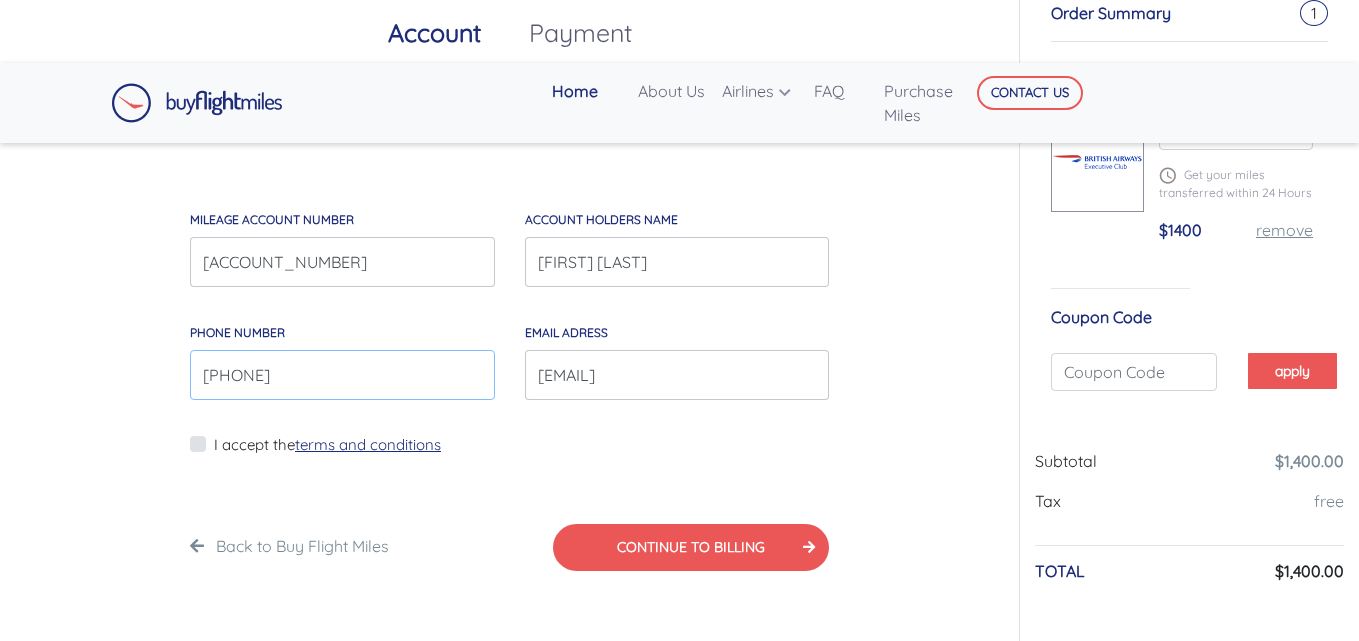 click on "[PHONE]" at bounding box center (342, 375) 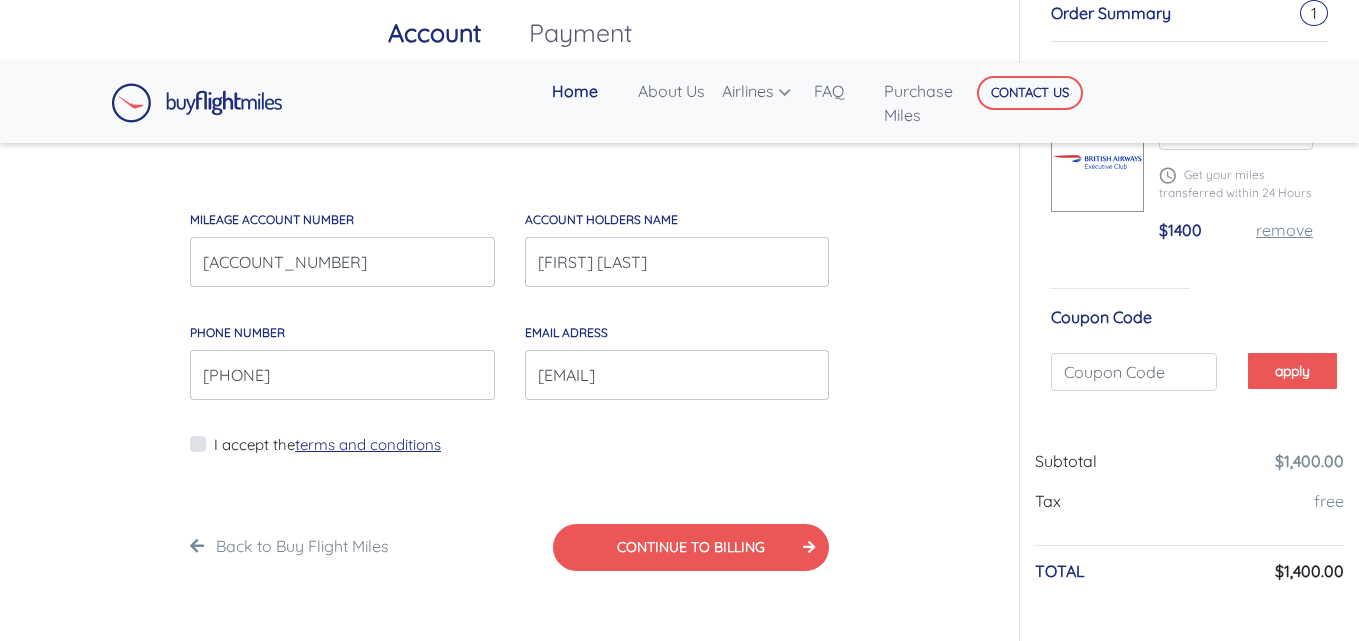 click on "I accept the  terms and conditions" at bounding box center (327, 445) 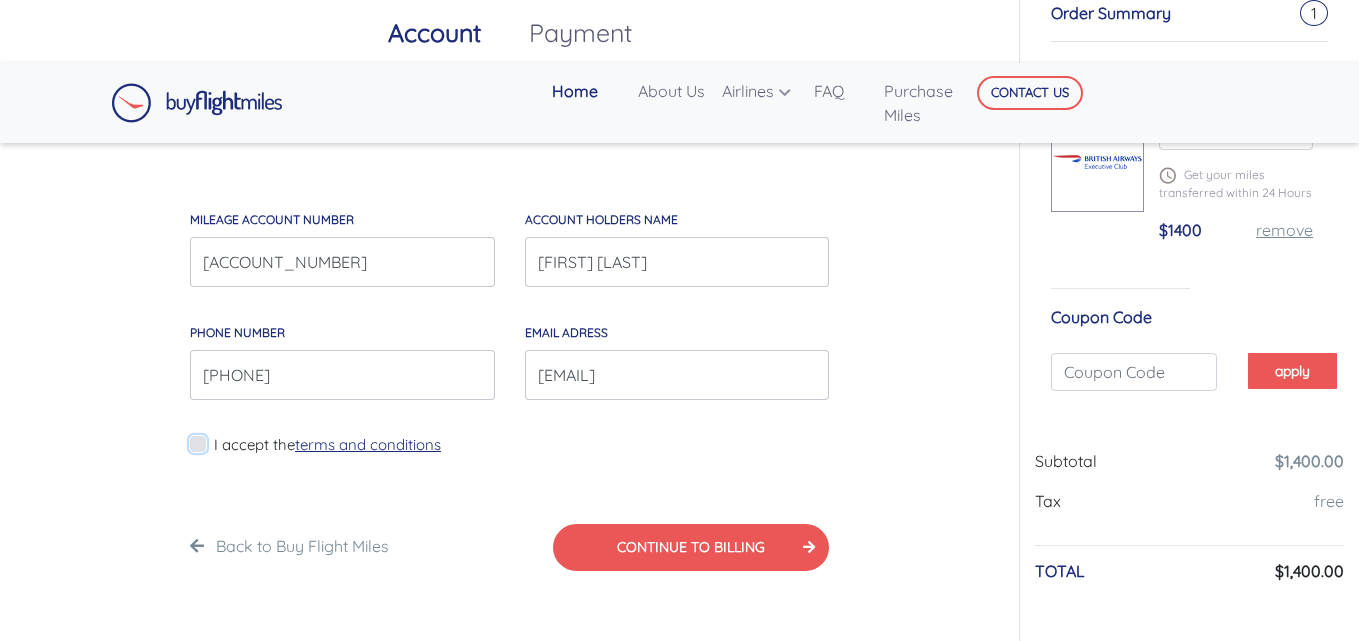 click on "I accept the  terms and conditions" at bounding box center [220, 457] 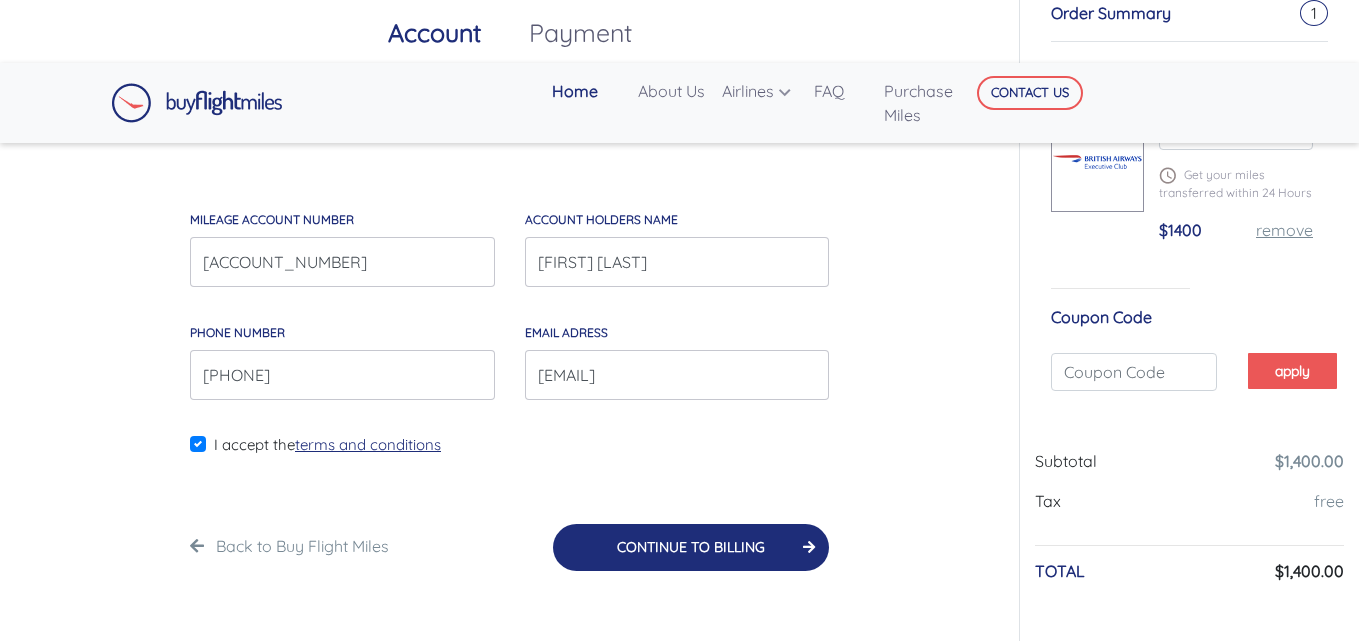 click on "CONTINUE TO BILLING" at bounding box center [691, 547] 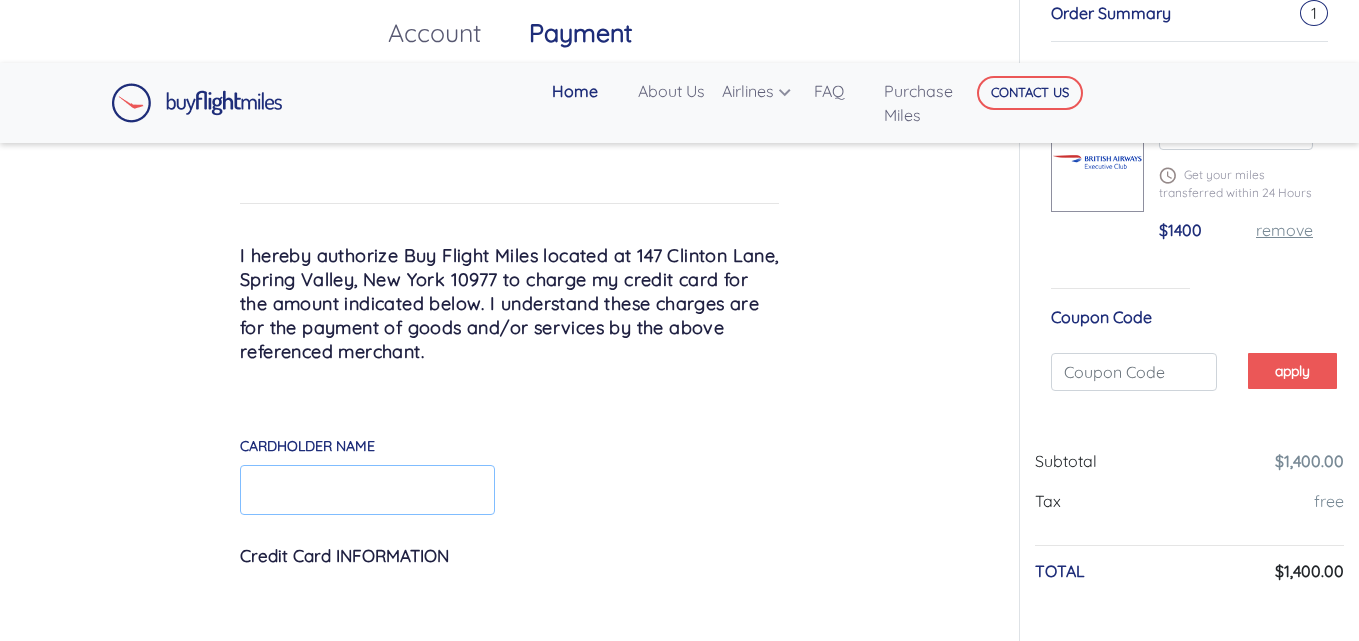 click on "Cardholder Name" at bounding box center (367, 490) 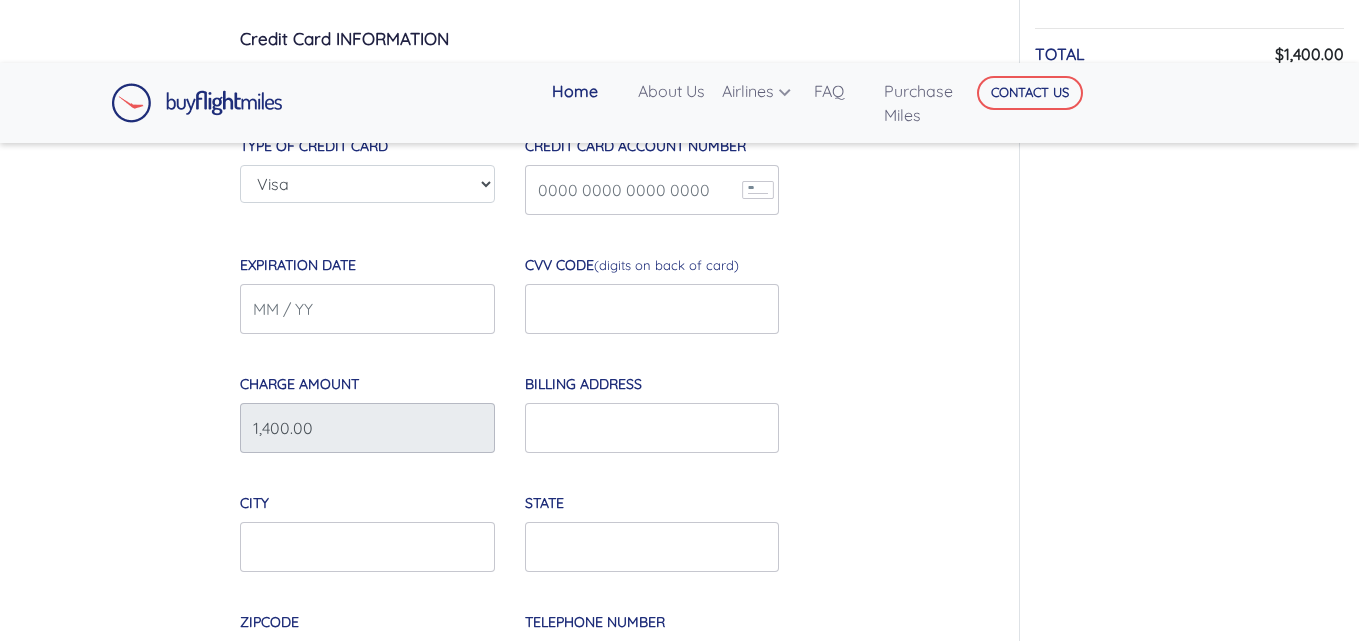scroll, scrollTop: 604, scrollLeft: 0, axis: vertical 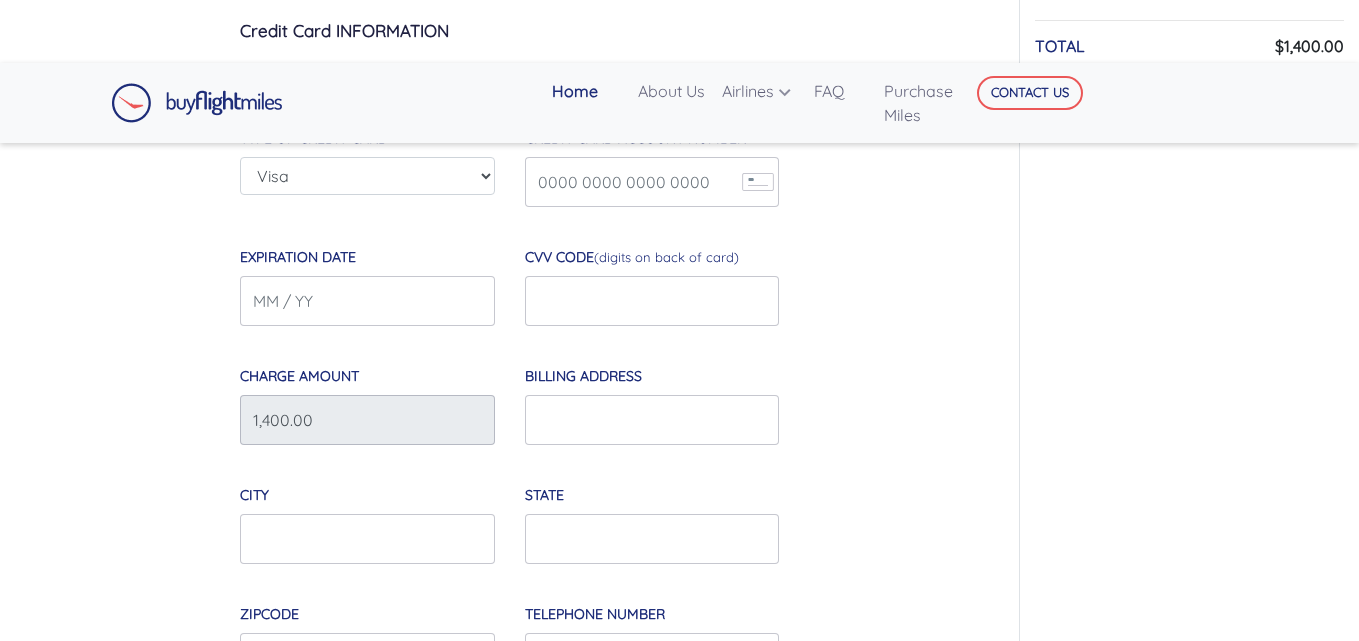 type on "[FIRST] [LAST]" 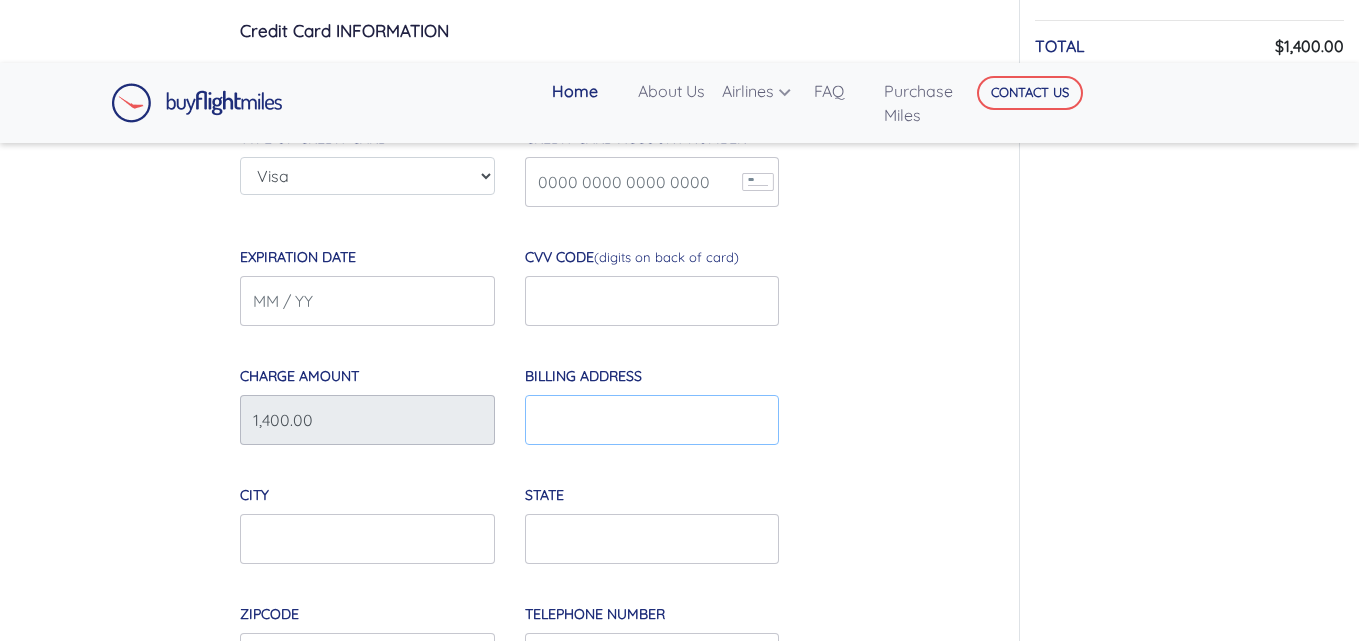 click on "Billing Address" at bounding box center [652, 420] 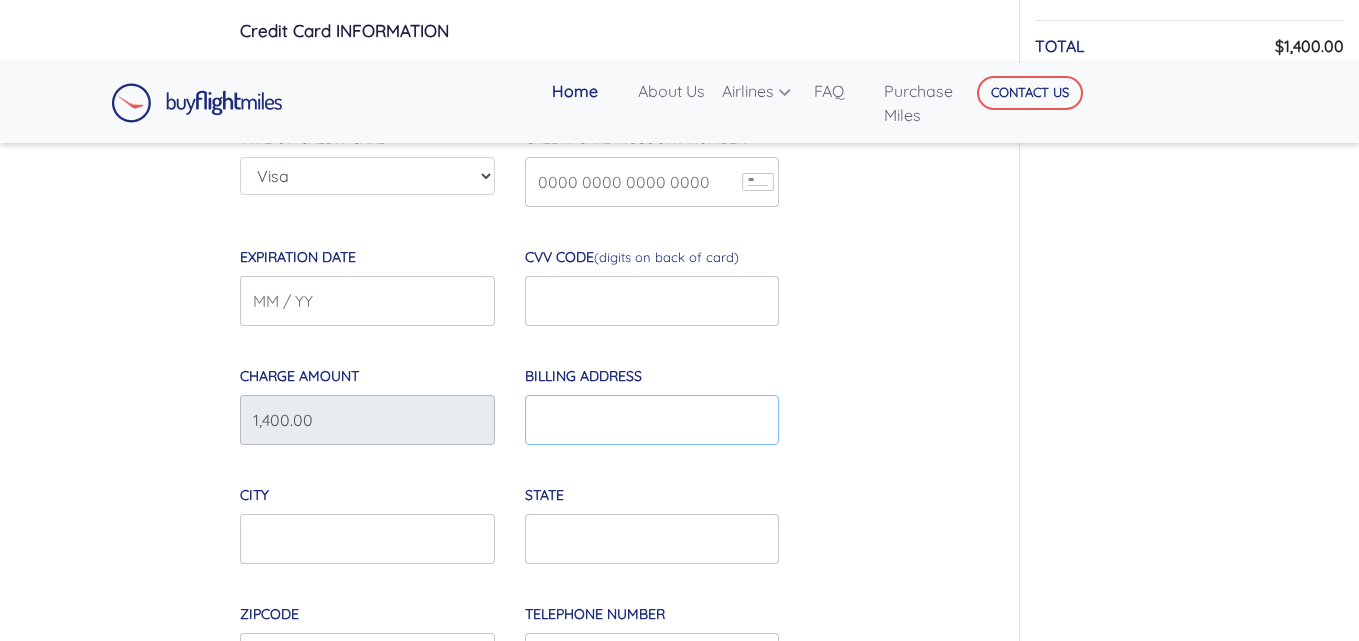 paste on "[NUMBER] [STREET]" 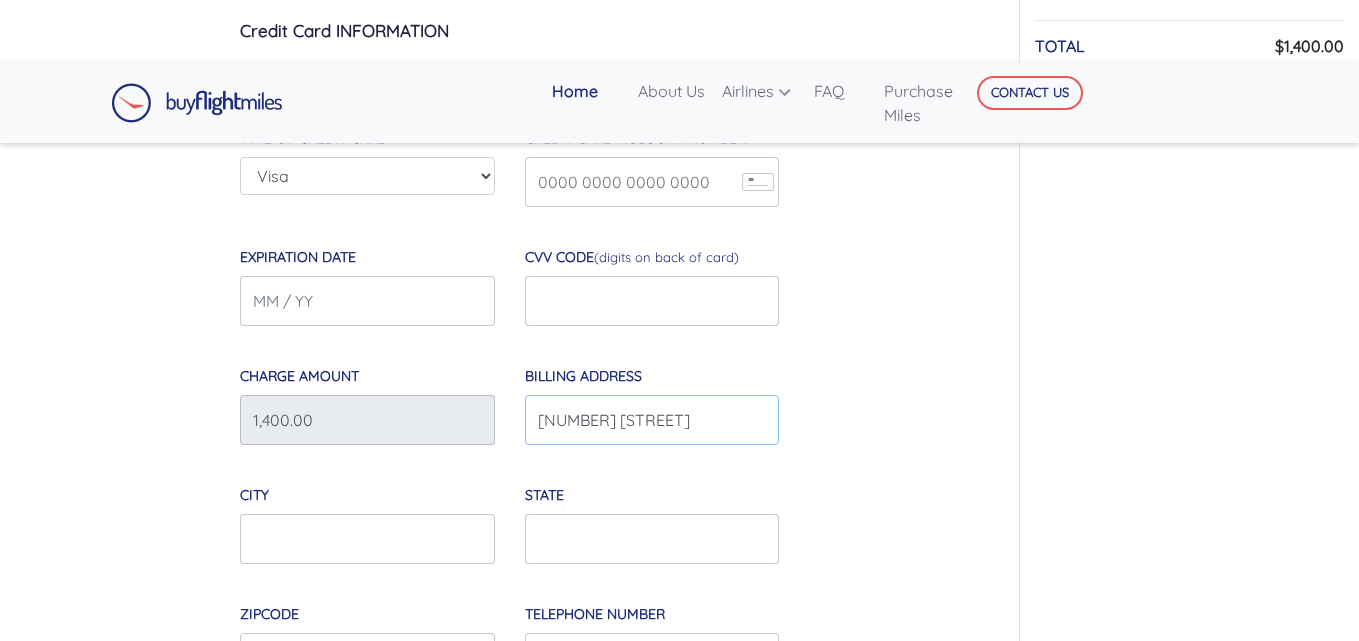 type on "[NUMBER] [STREET]" 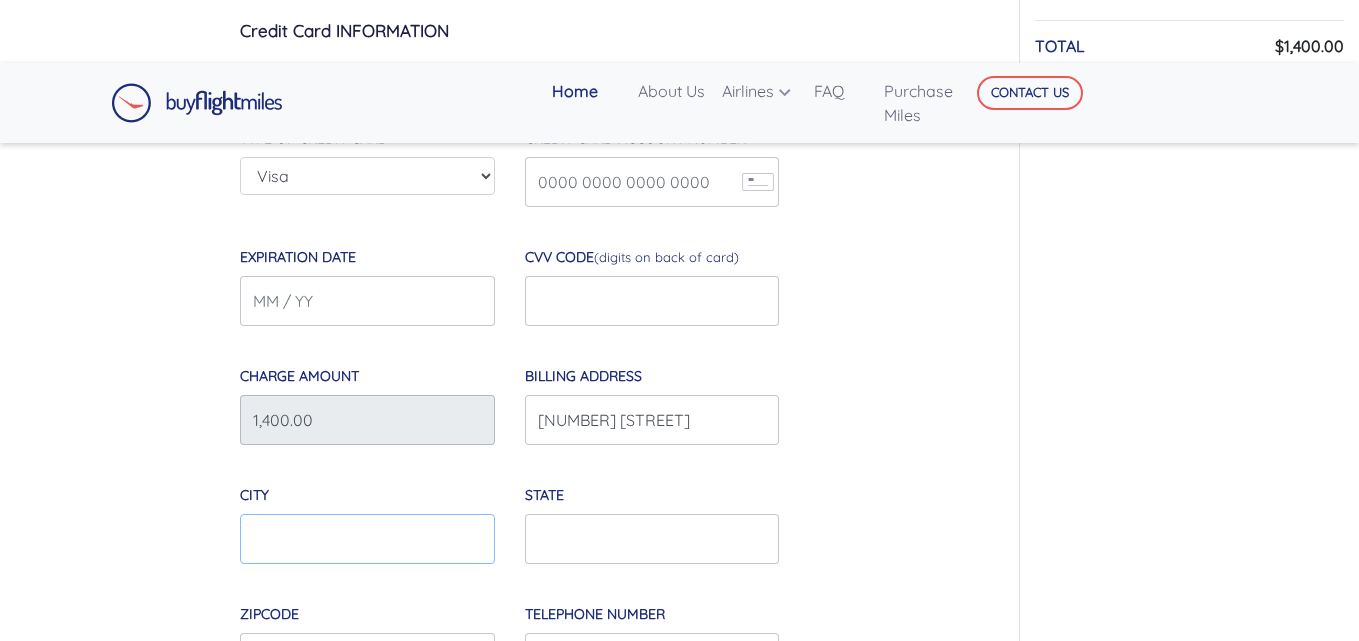 click on "City" at bounding box center (367, 539) 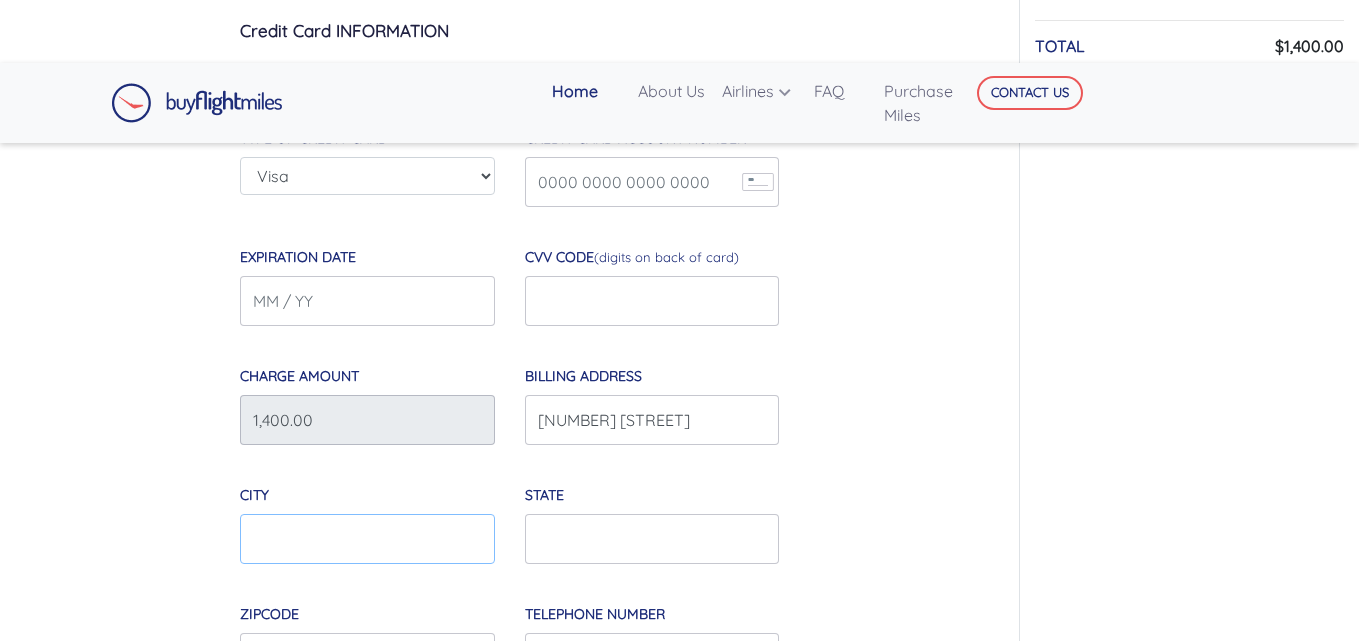 paste on "[STREET]" 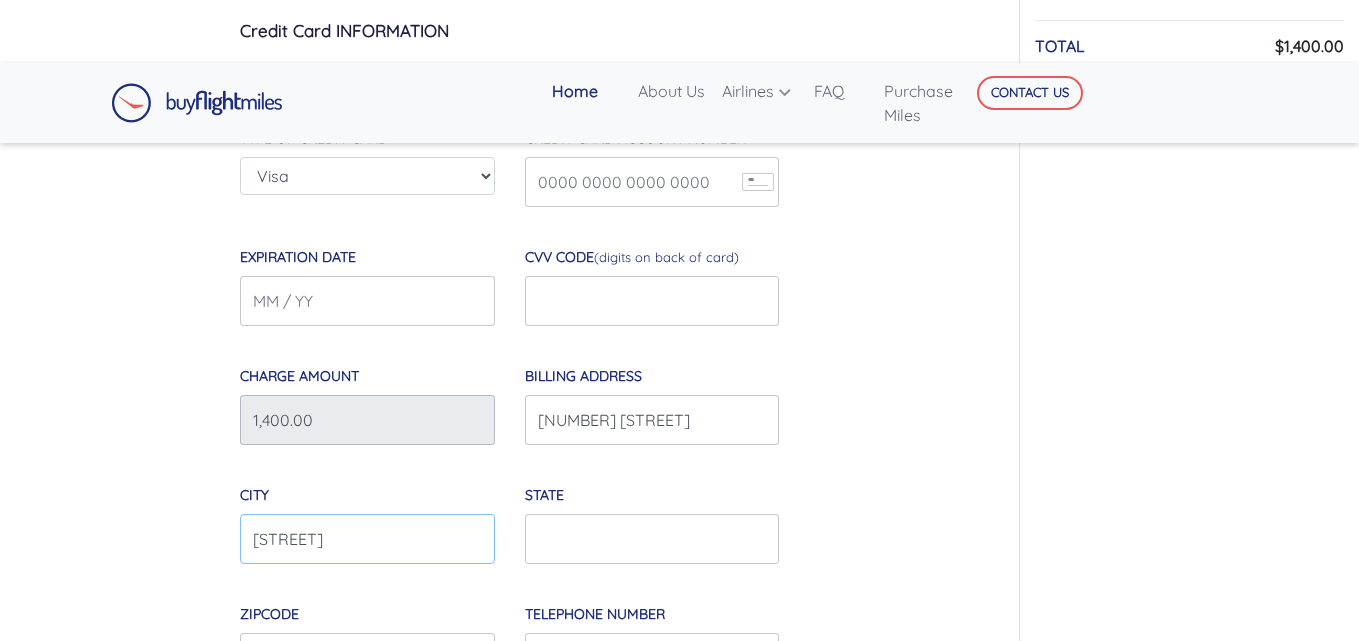 type on "[STREET]" 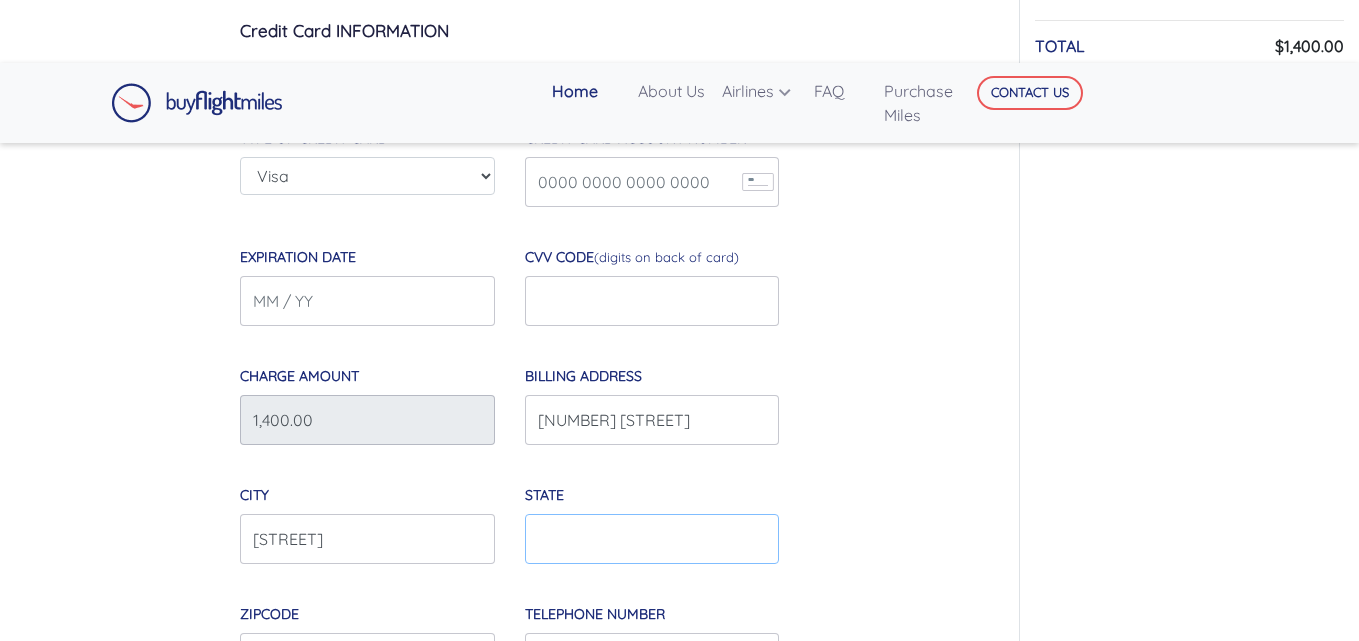 click on "State" at bounding box center (652, 539) 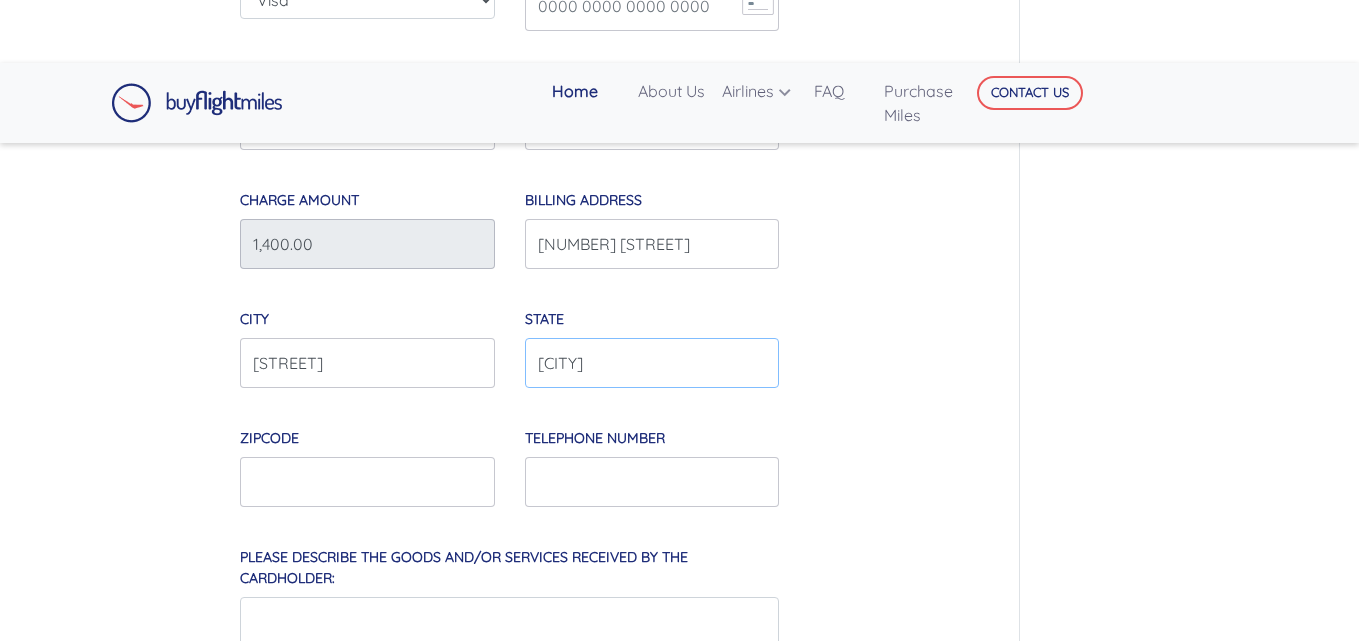 scroll, scrollTop: 808, scrollLeft: 0, axis: vertical 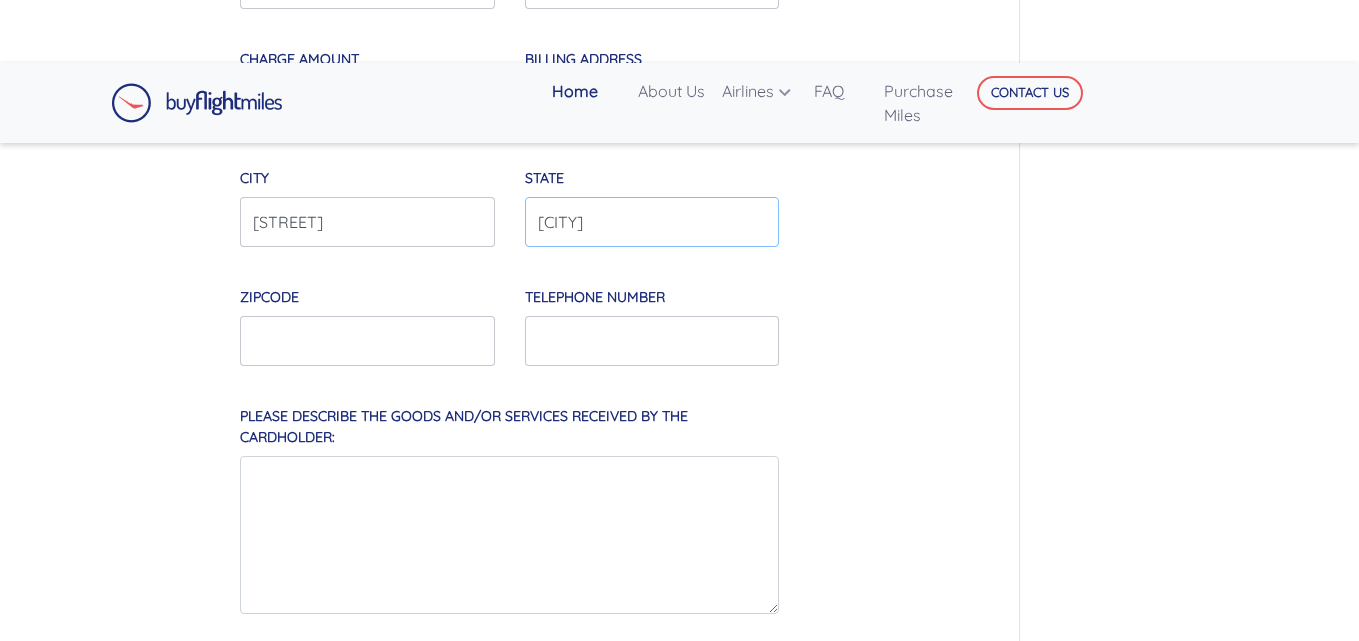 type on "[CITY]" 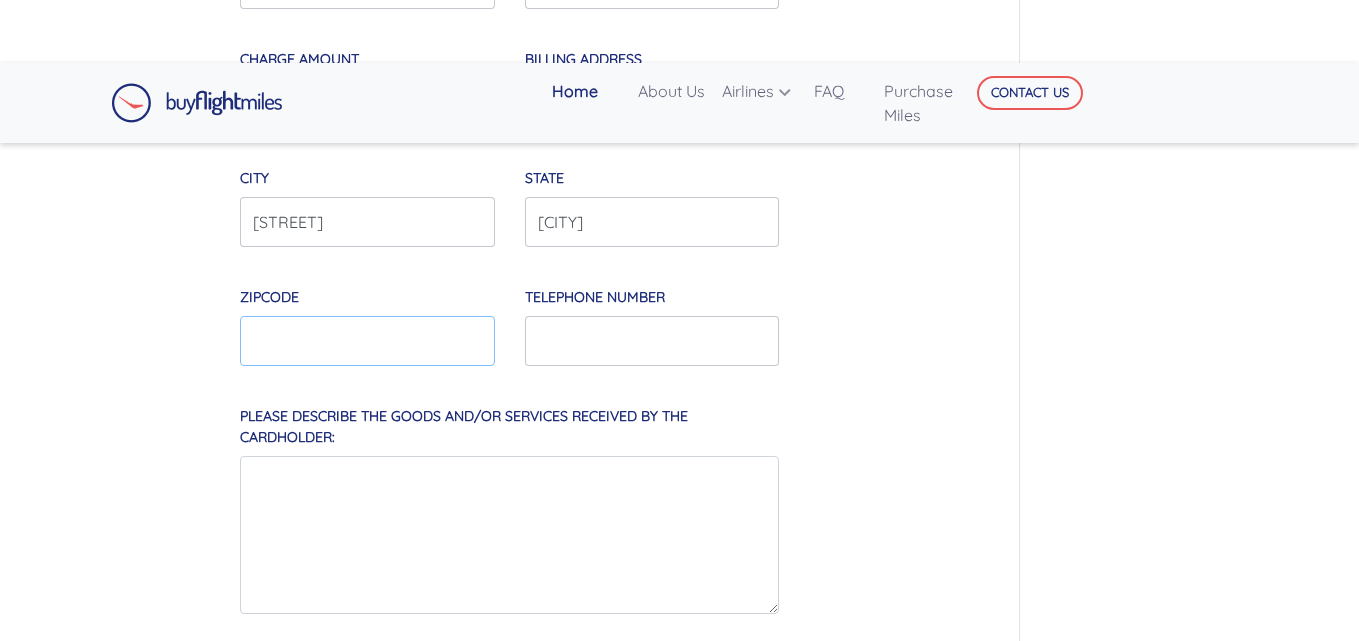click at bounding box center (367, 341) 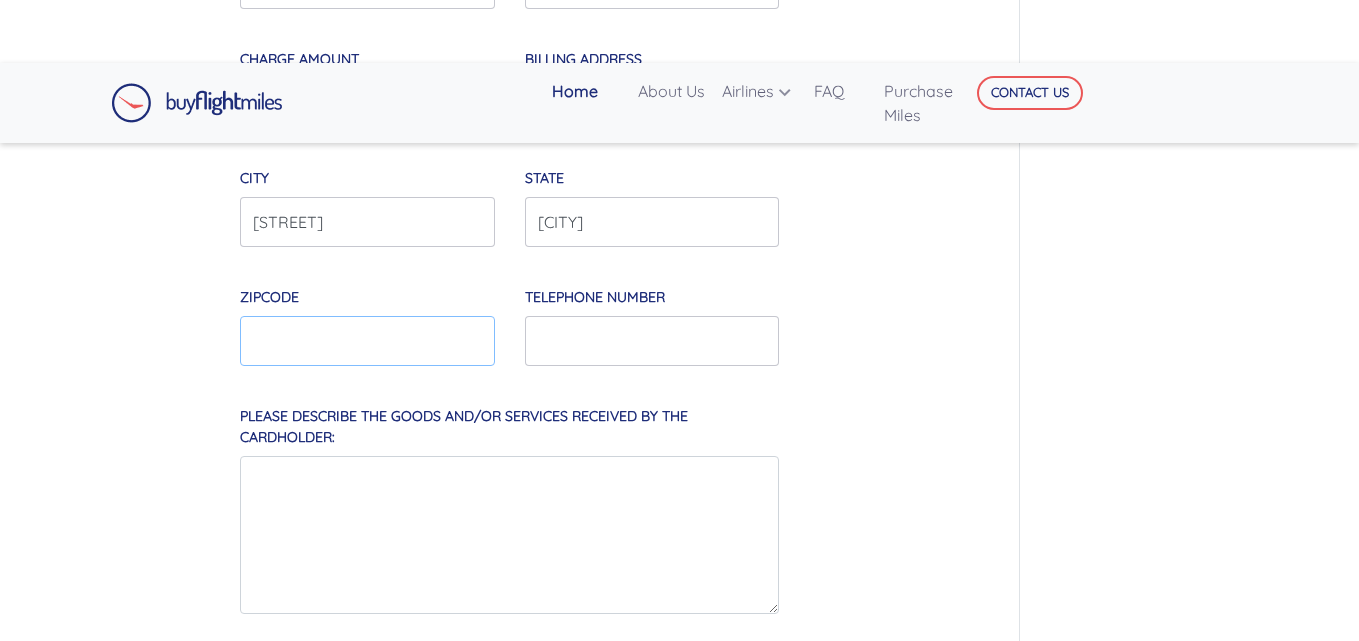 paste on "[POSTAL_CODE]" 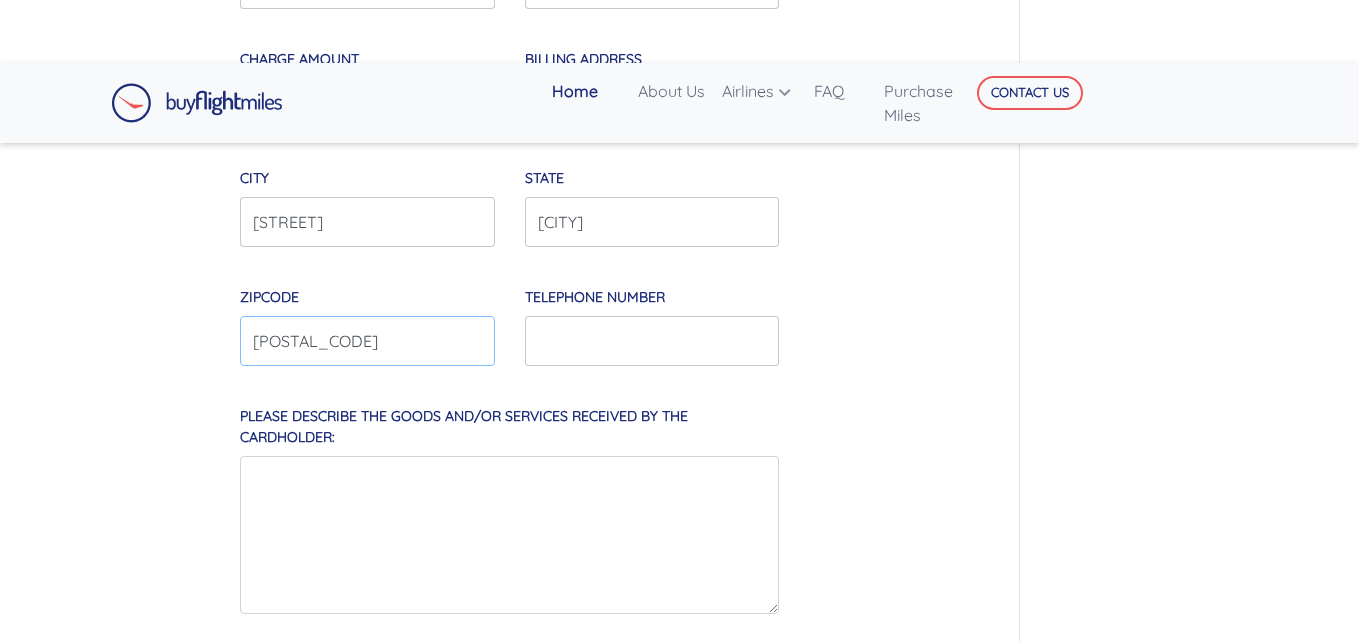 type on "[POSTAL_CODE]" 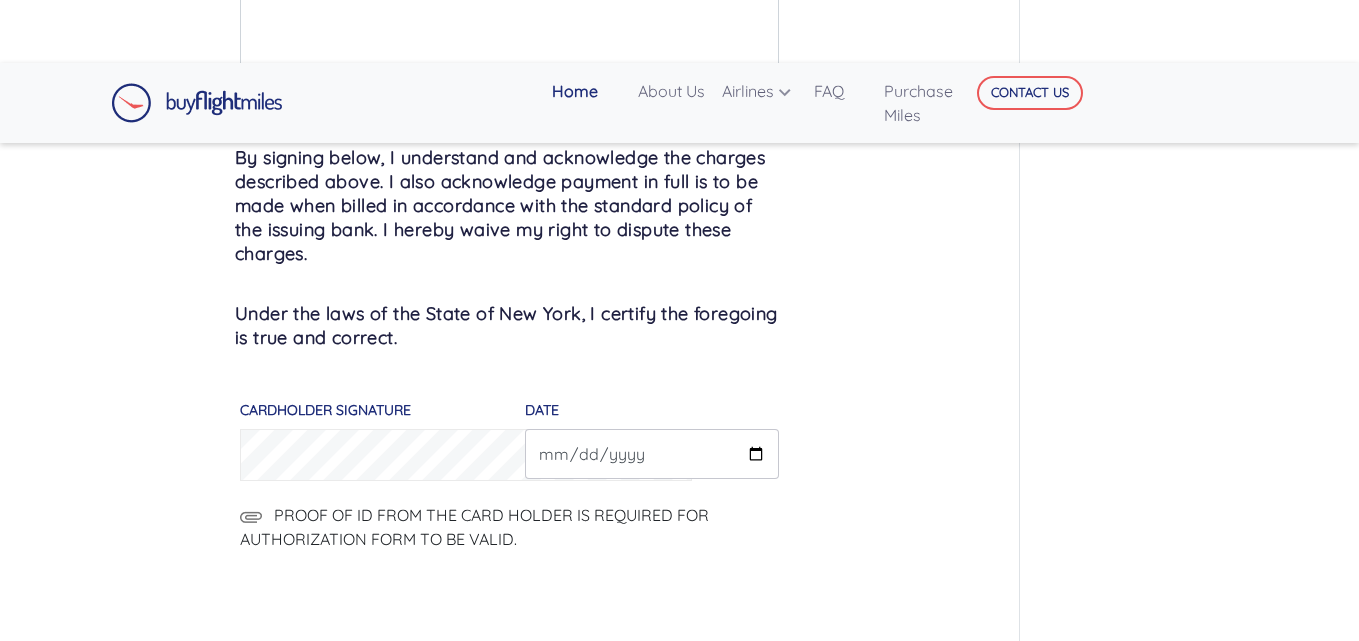 scroll, scrollTop: 1408, scrollLeft: 0, axis: vertical 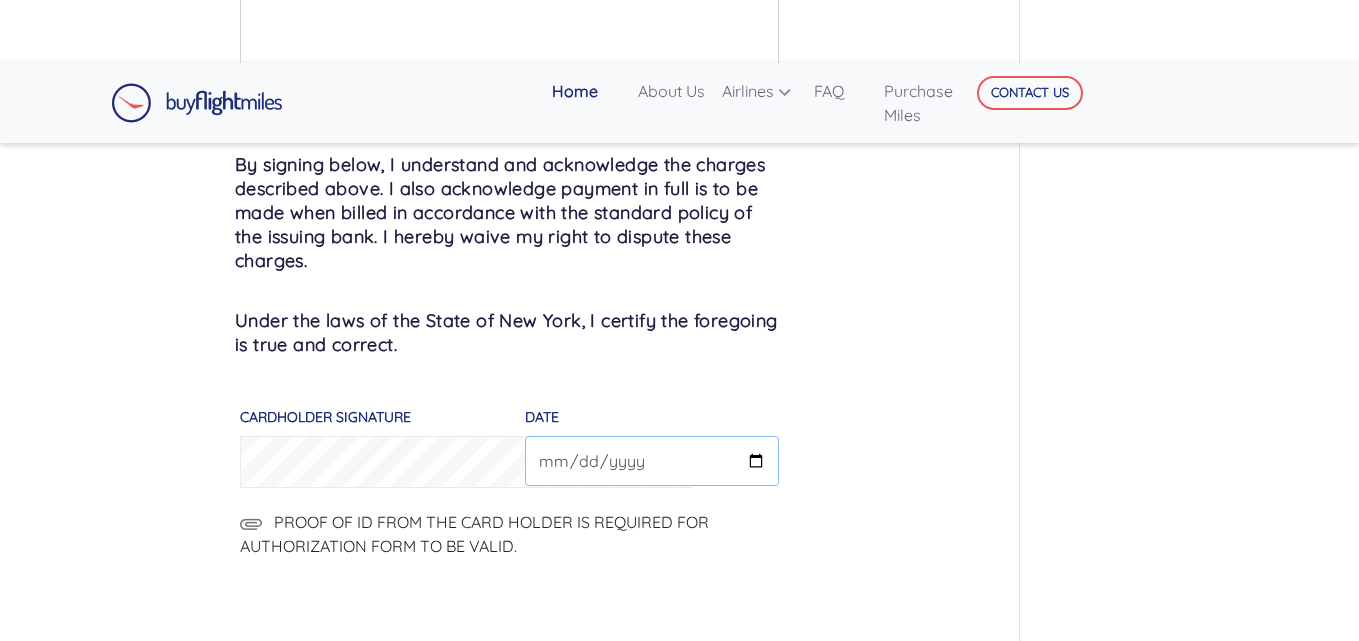 click on "DATE" at bounding box center (652, 461) 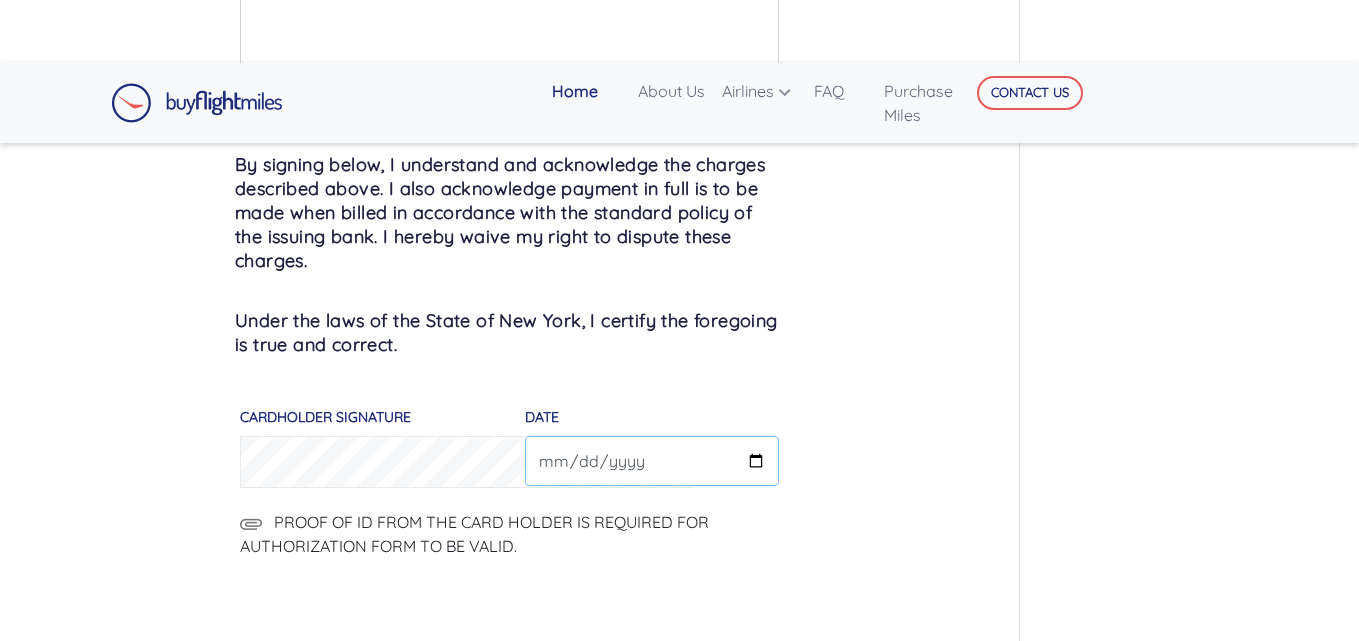 type on "[DATE]" 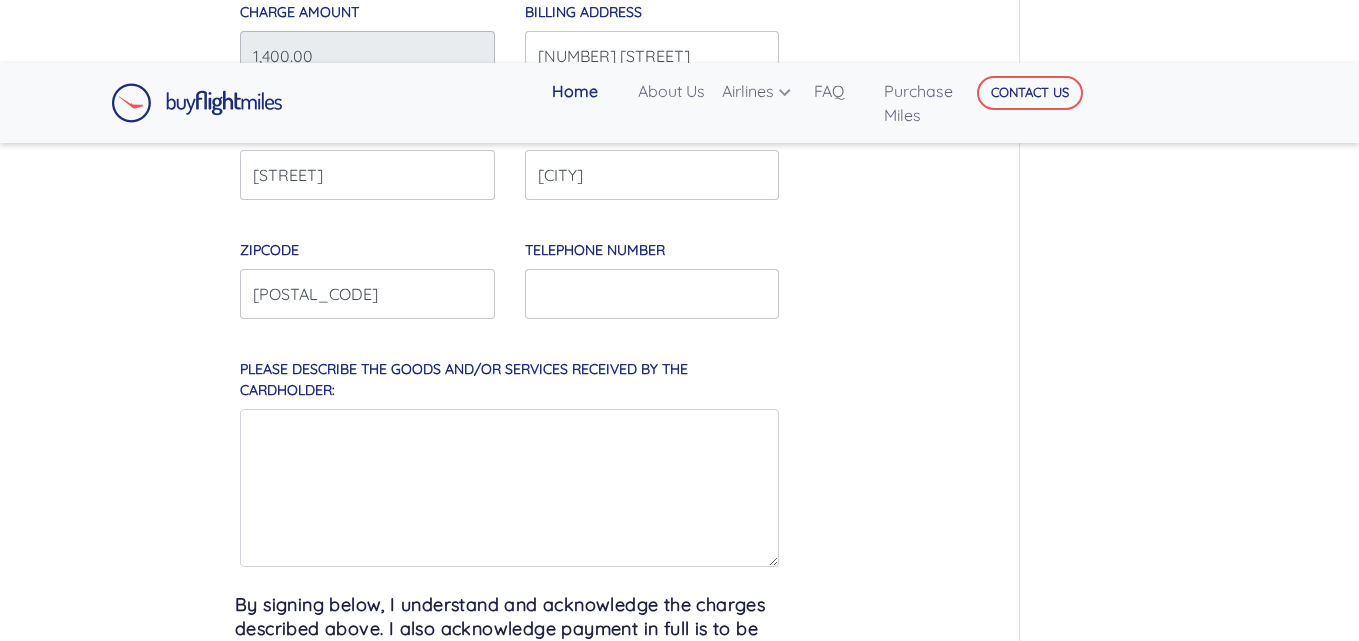scroll, scrollTop: 961, scrollLeft: 0, axis: vertical 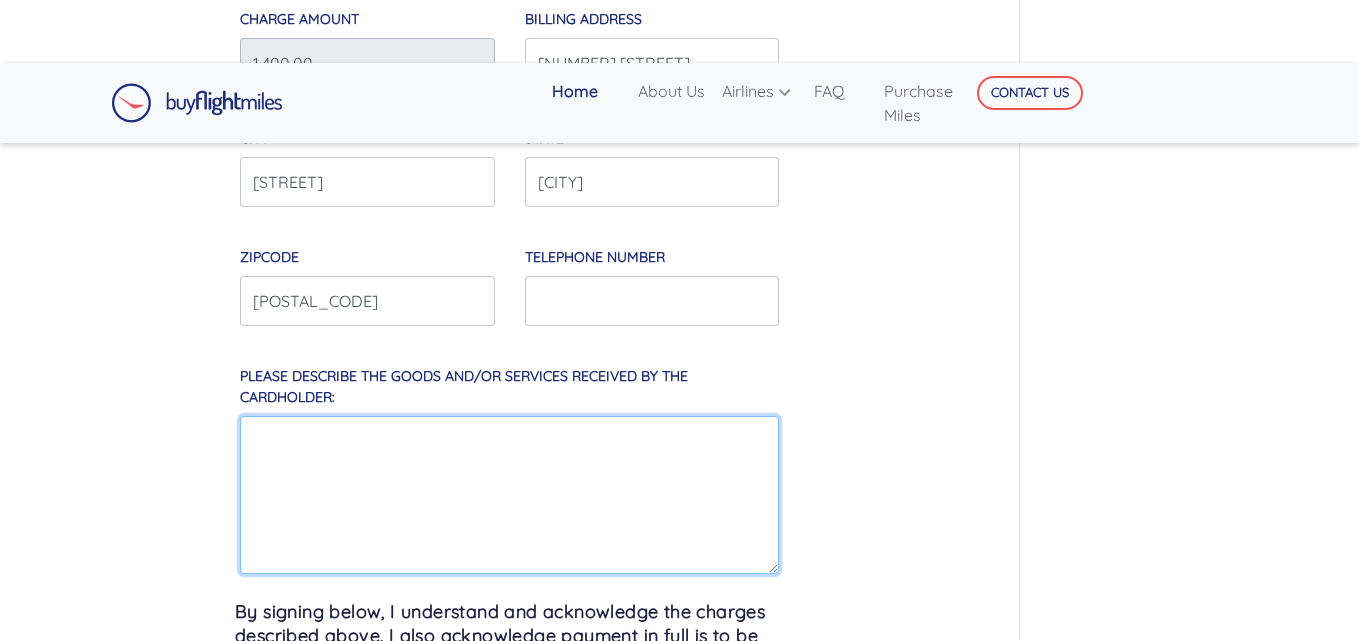 drag, startPoint x: 246, startPoint y: 445, endPoint x: 249, endPoint y: 458, distance: 13.341664 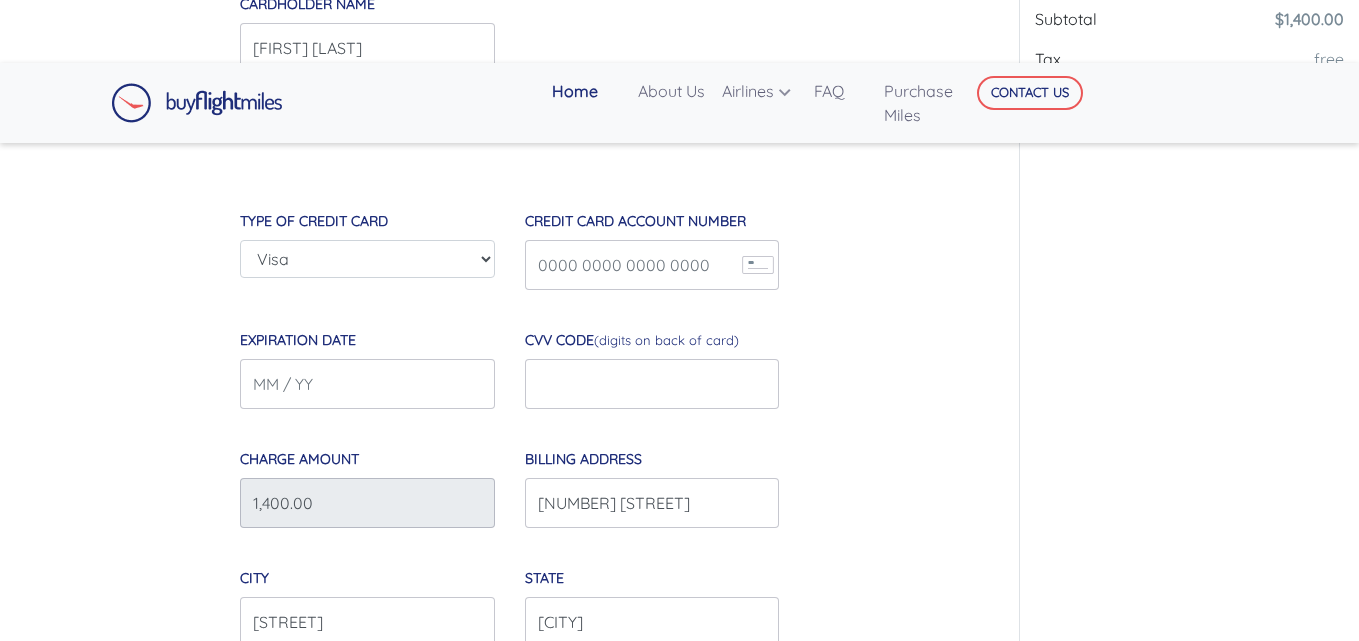 scroll, scrollTop: 526, scrollLeft: 0, axis: vertical 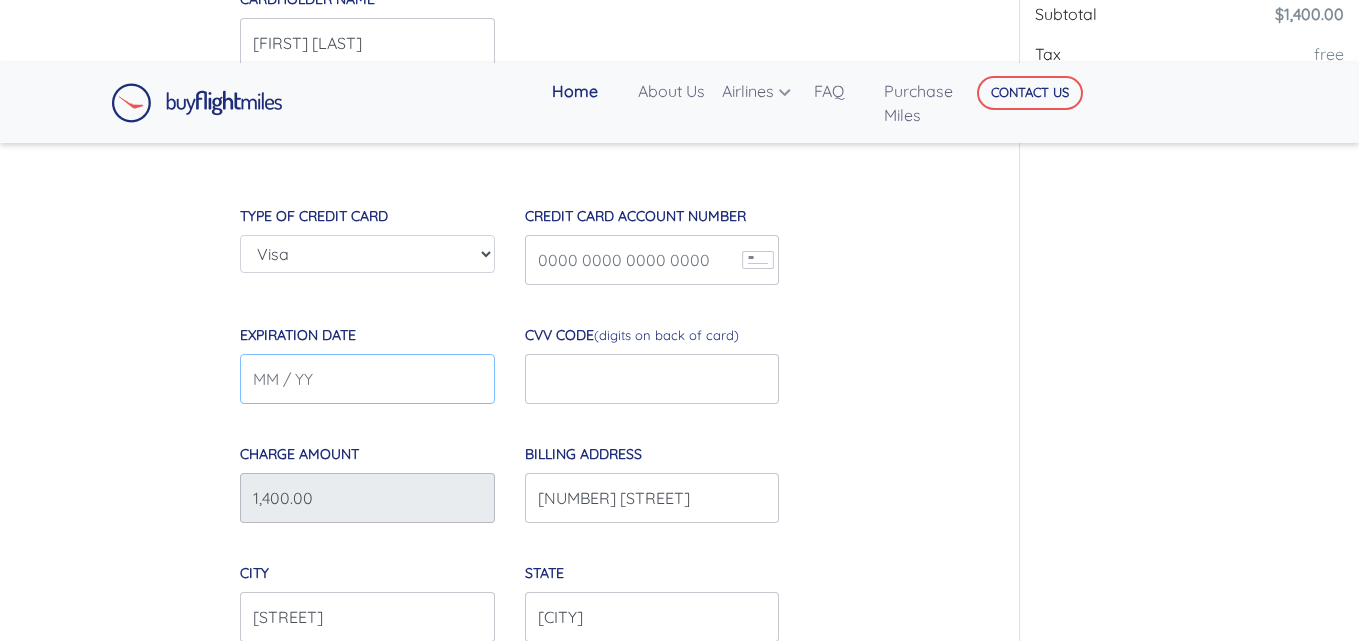 click on "Expiration Date" at bounding box center (367, 379) 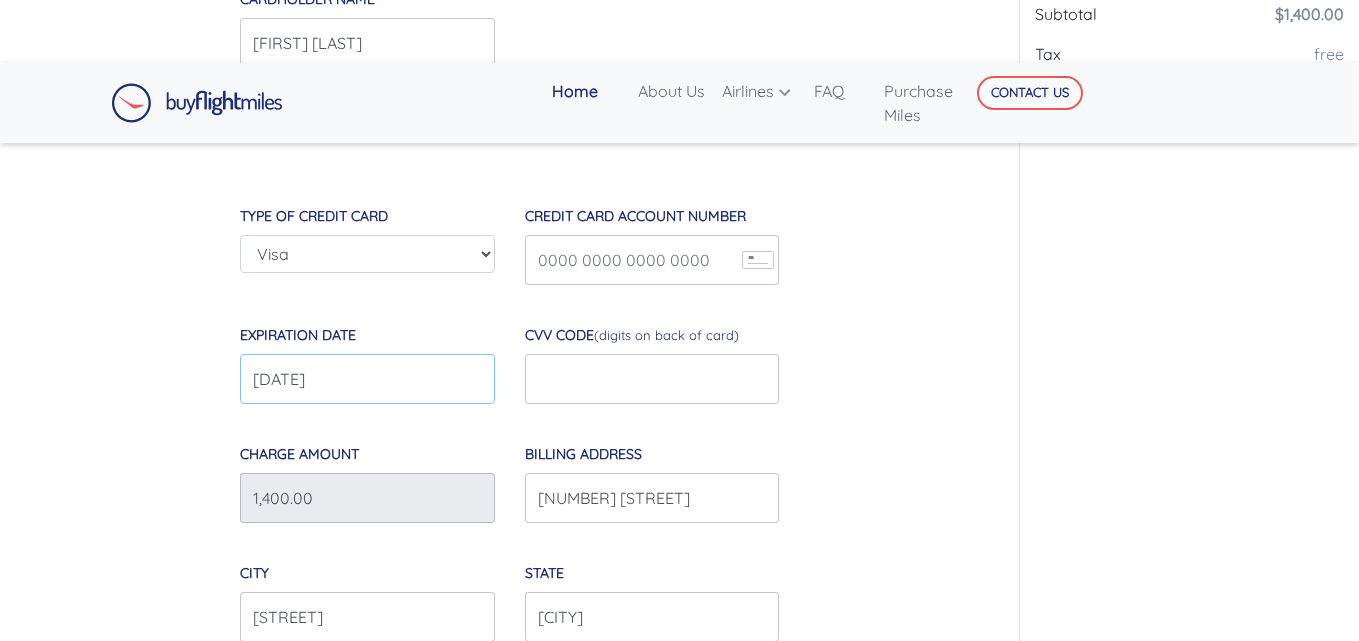 type on "[DATE]" 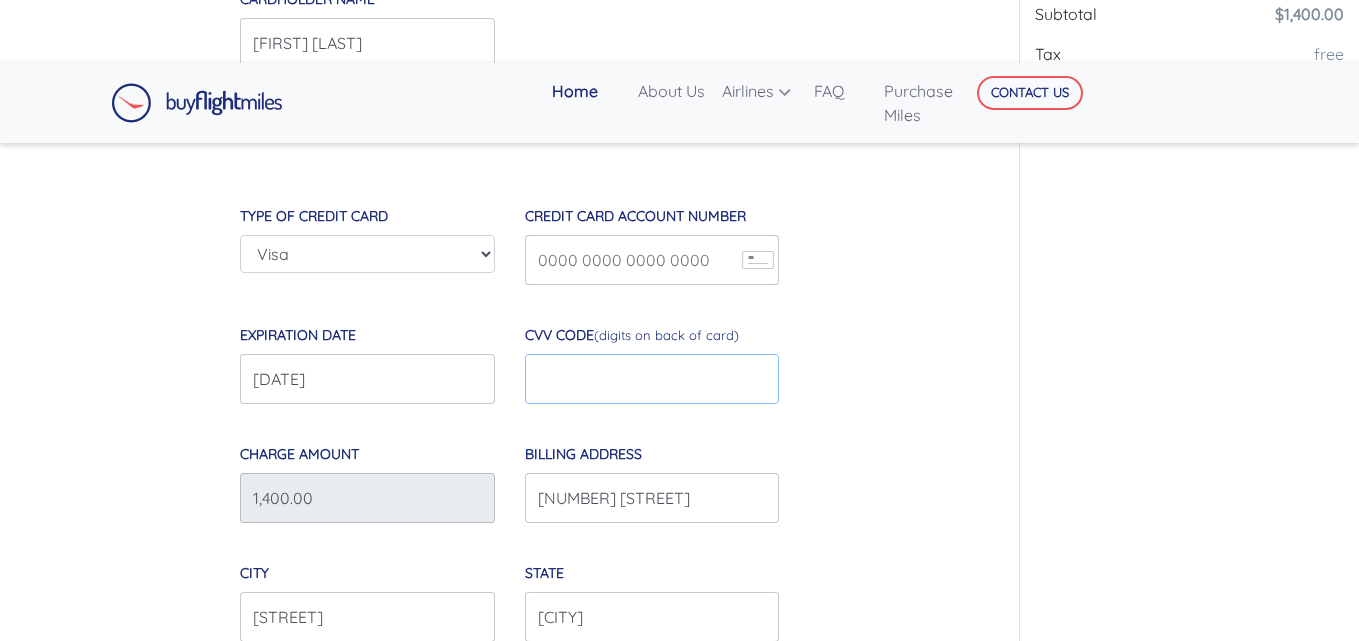 click at bounding box center [652, 379] 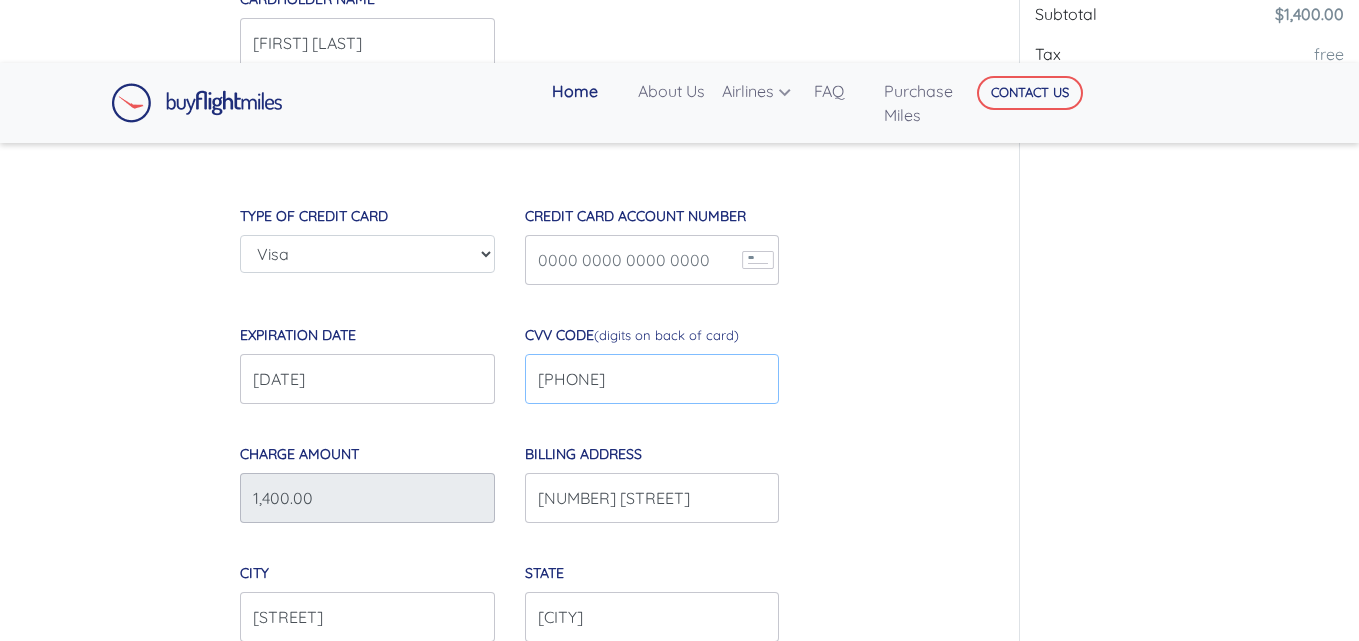 type on "[PHONE]" 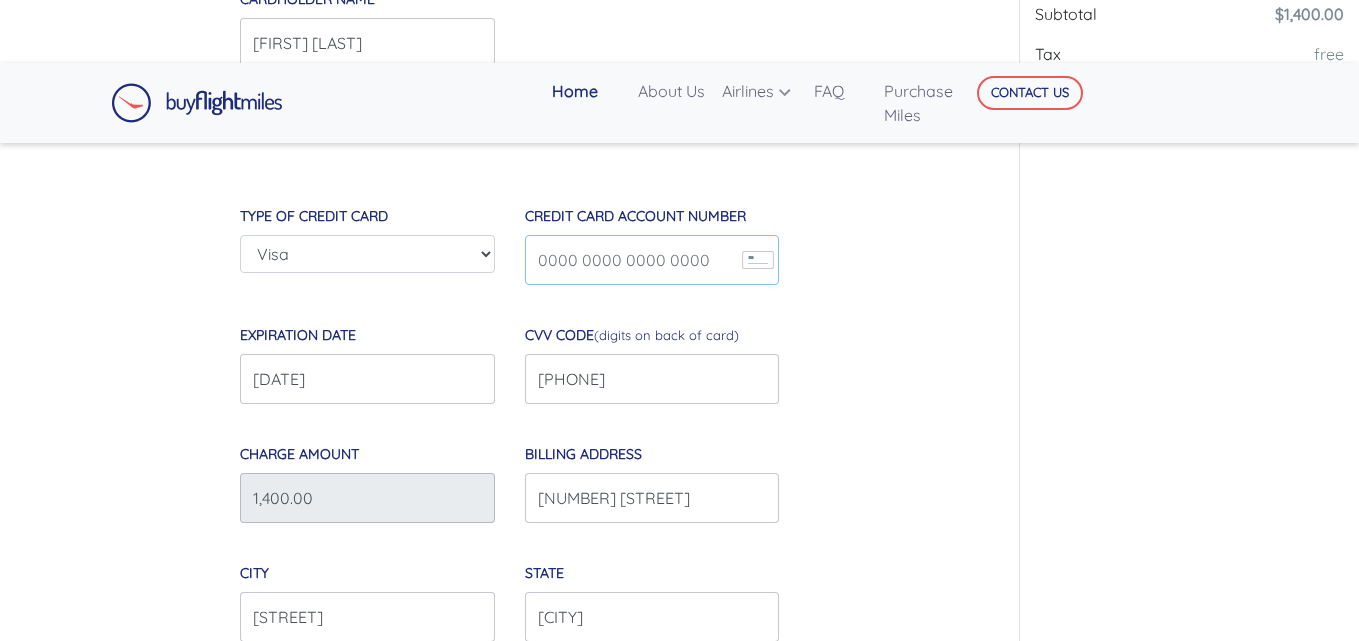 click on "Credit Card Account Number" at bounding box center (652, 260) 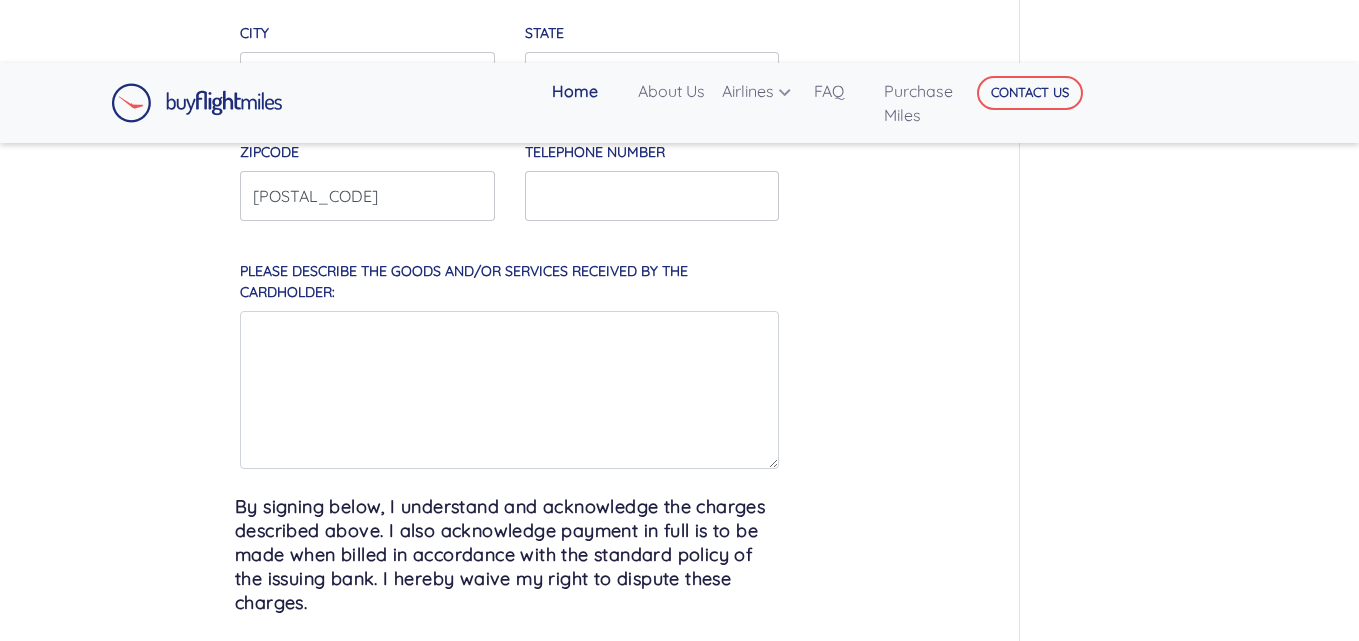scroll, scrollTop: 1071, scrollLeft: 0, axis: vertical 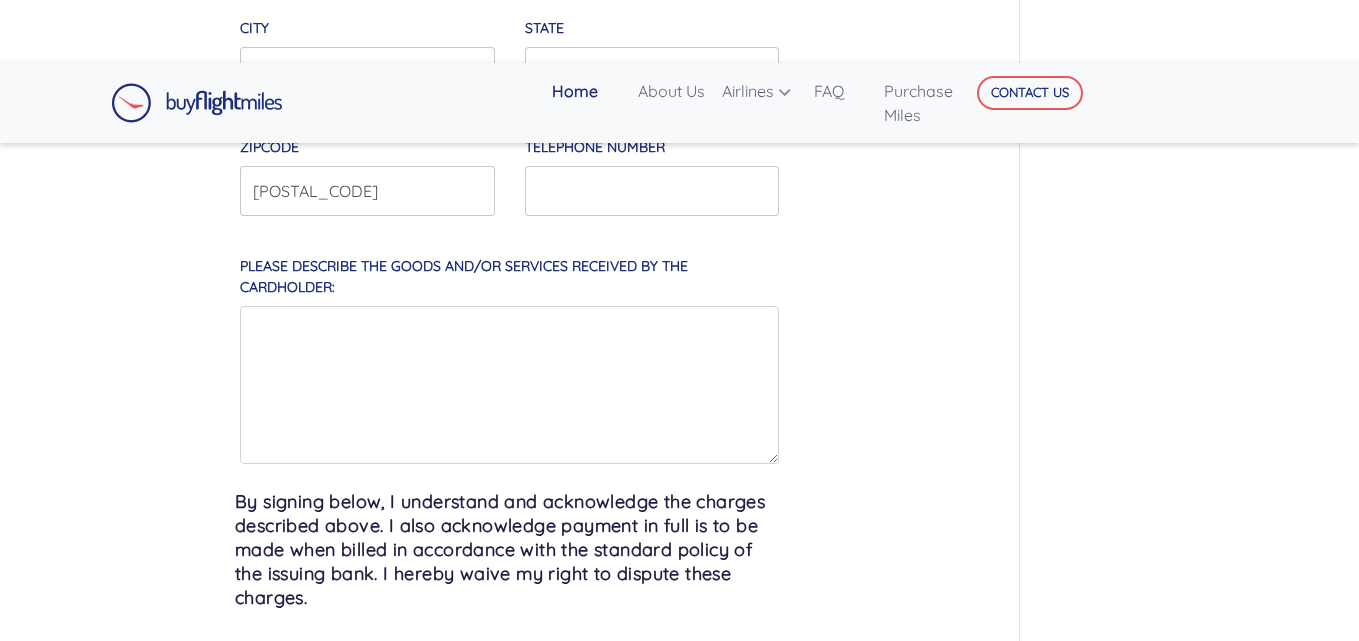 type on "[CREDIT_CARD]" 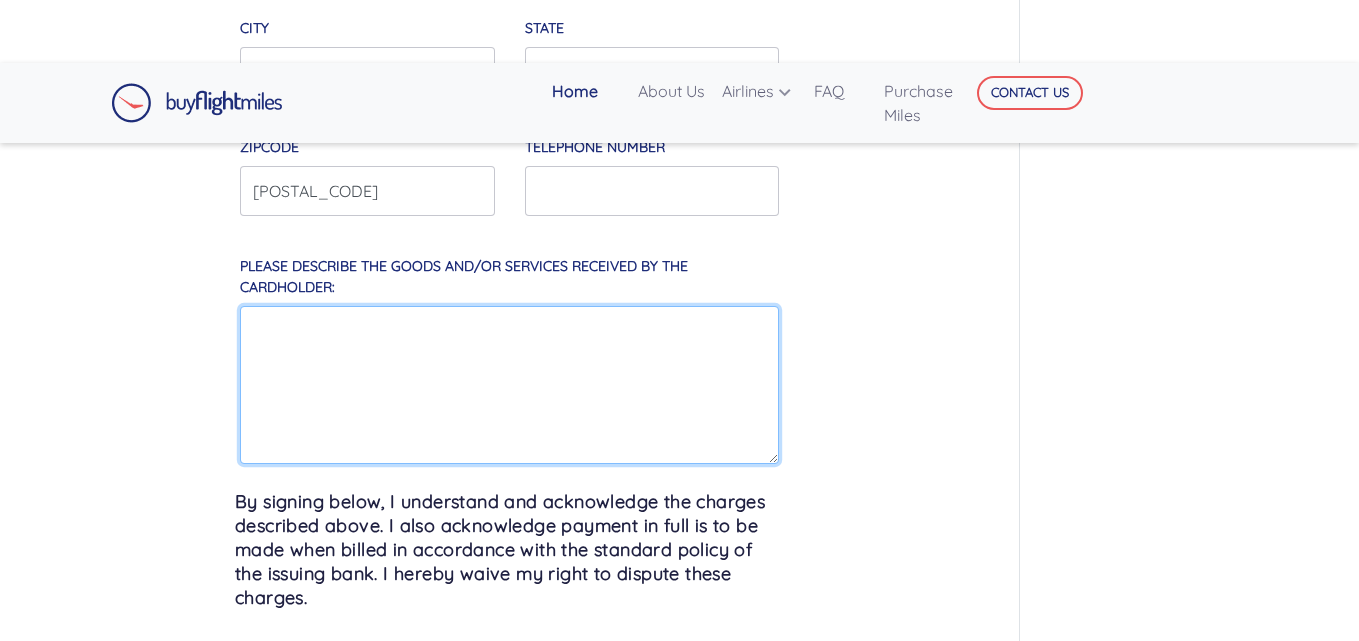 click on "Please describe the goods and/or services received by the cardholder:" at bounding box center [509, 385] 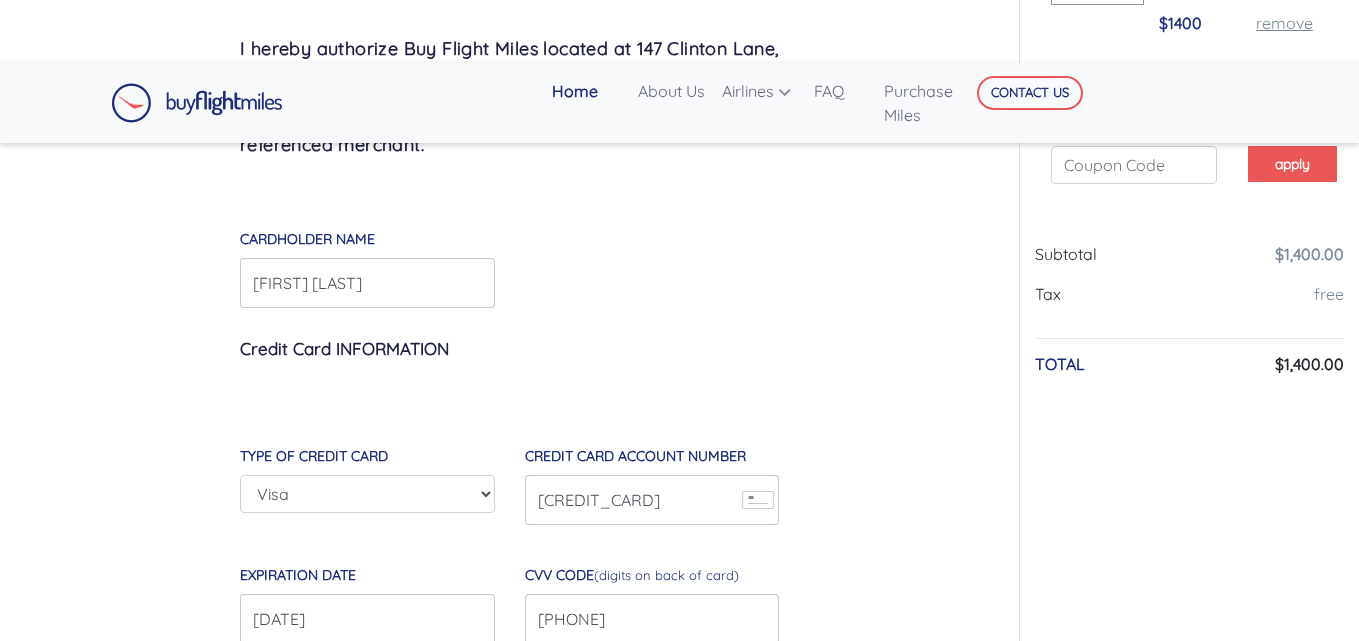 scroll, scrollTop: 290, scrollLeft: 0, axis: vertical 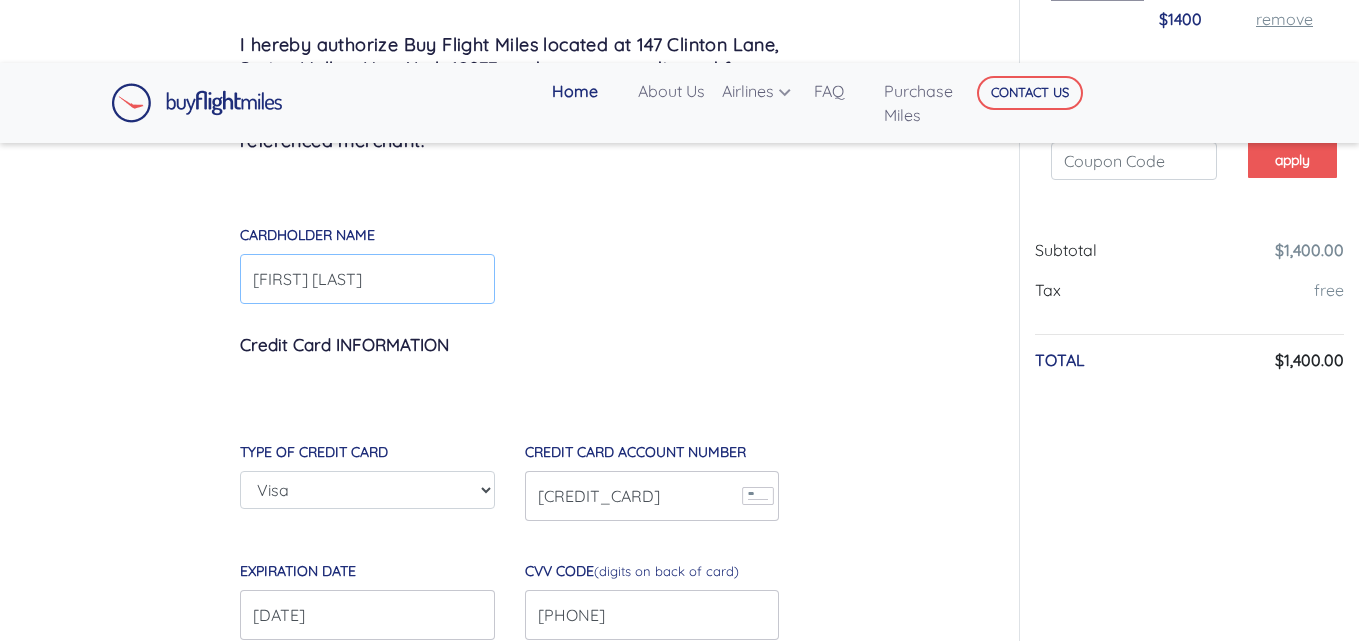 click on "[FIRST] [LAST]" at bounding box center (367, 279) 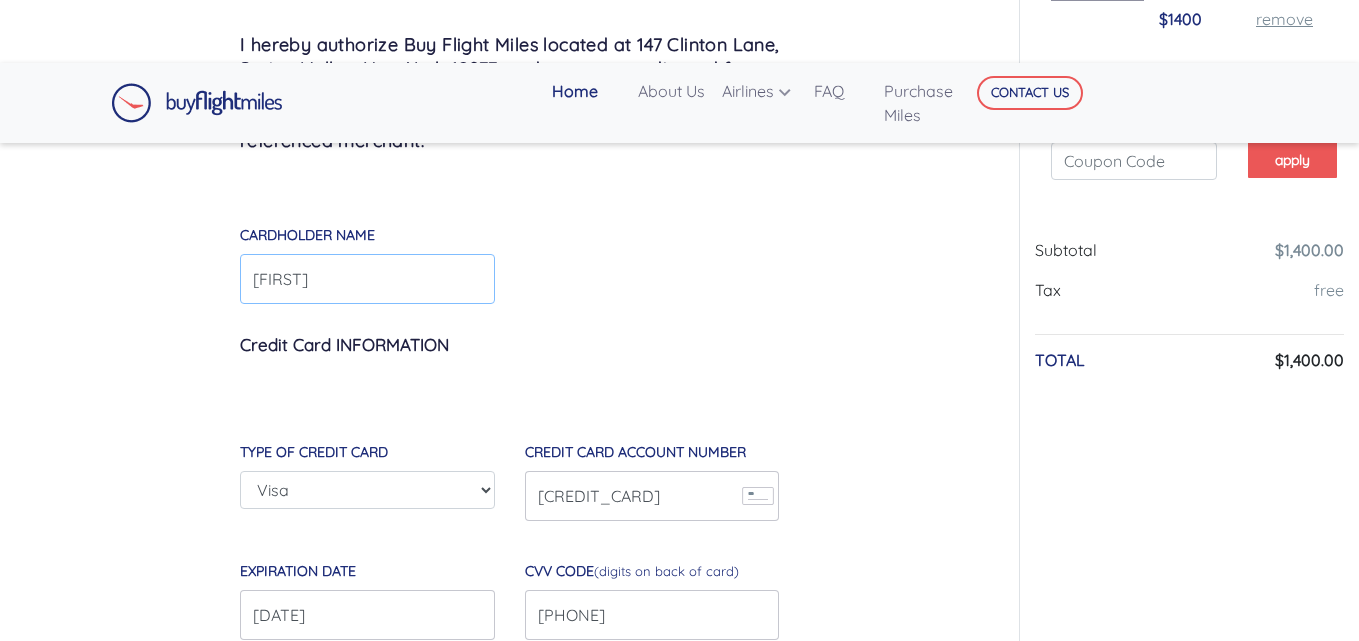 type on "[FIRST]" 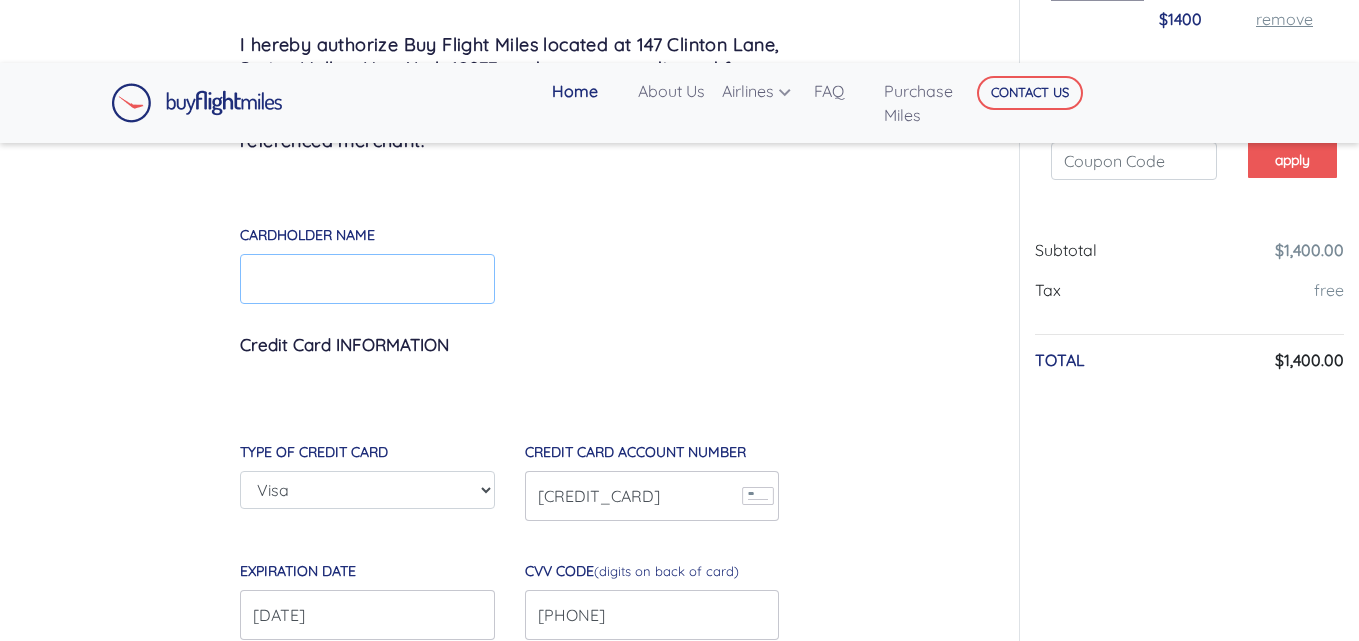 paste on "[LAST] [FIRST]" 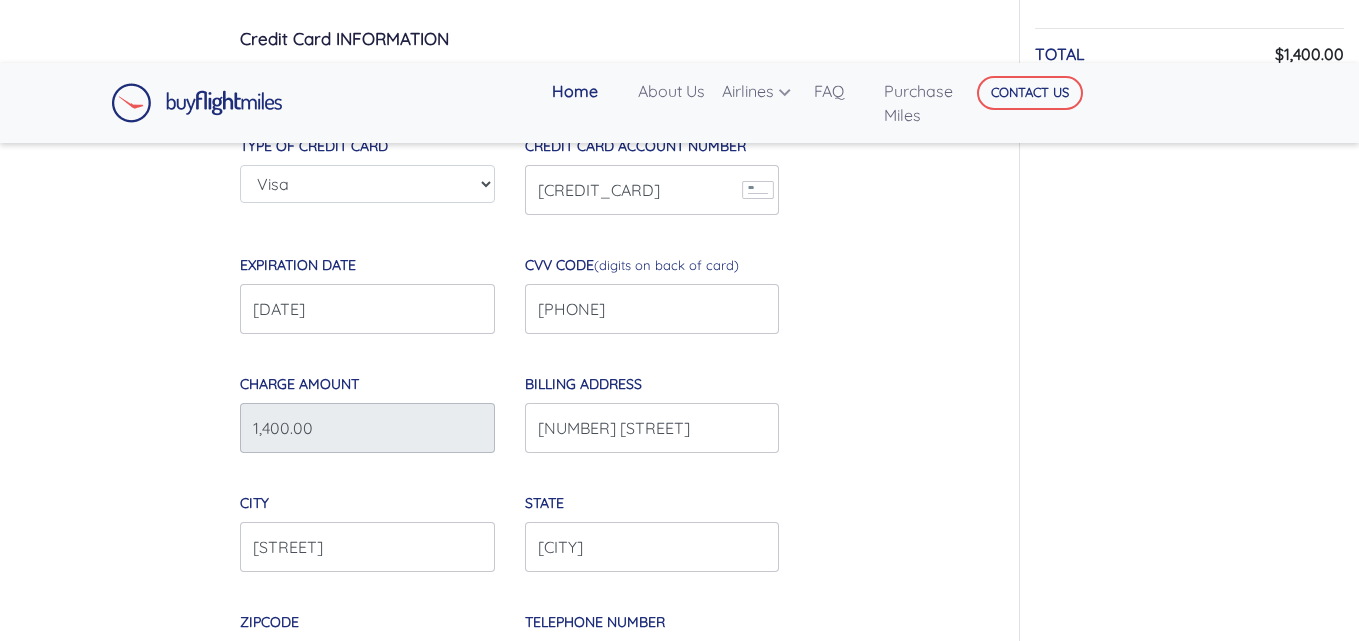 scroll, scrollTop: 600, scrollLeft: 0, axis: vertical 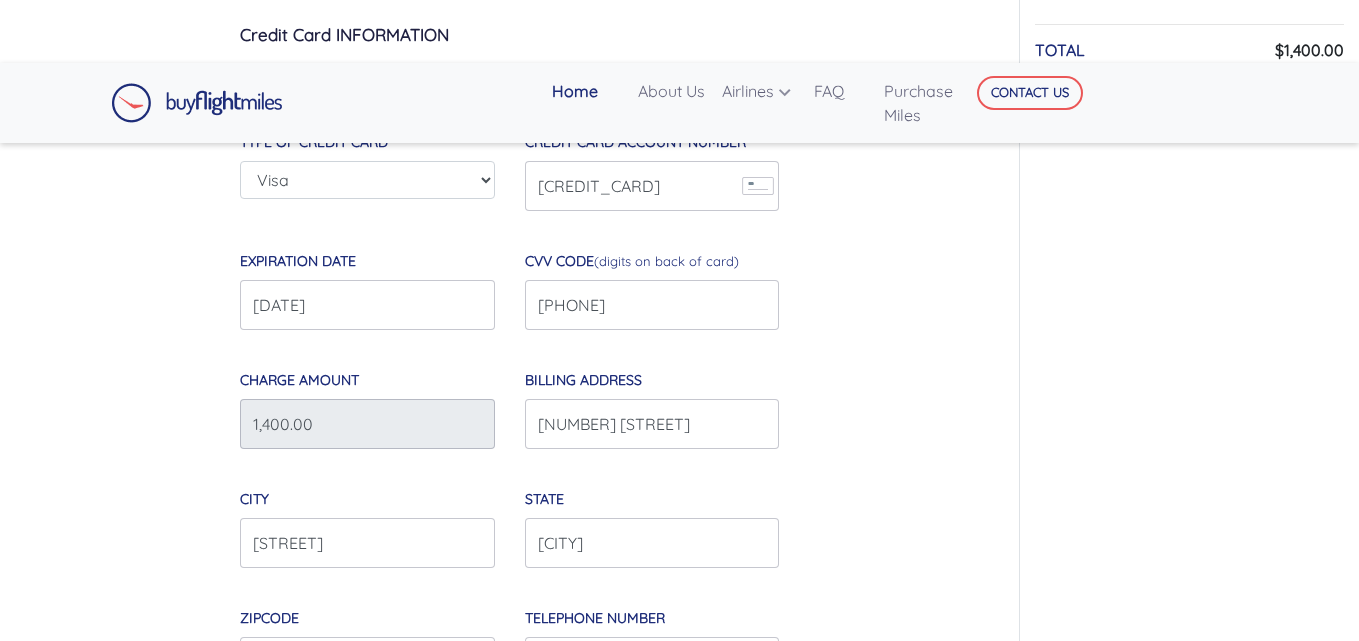type on "[LAST] [FIRST]" 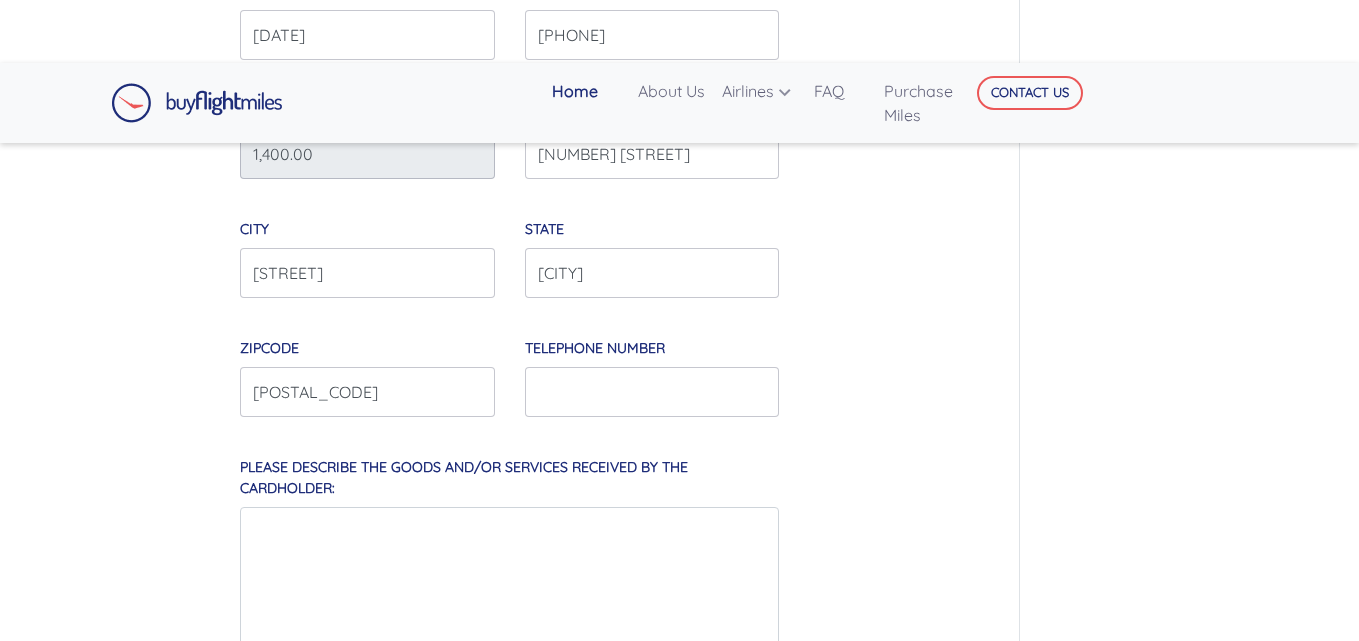 scroll, scrollTop: 887, scrollLeft: 0, axis: vertical 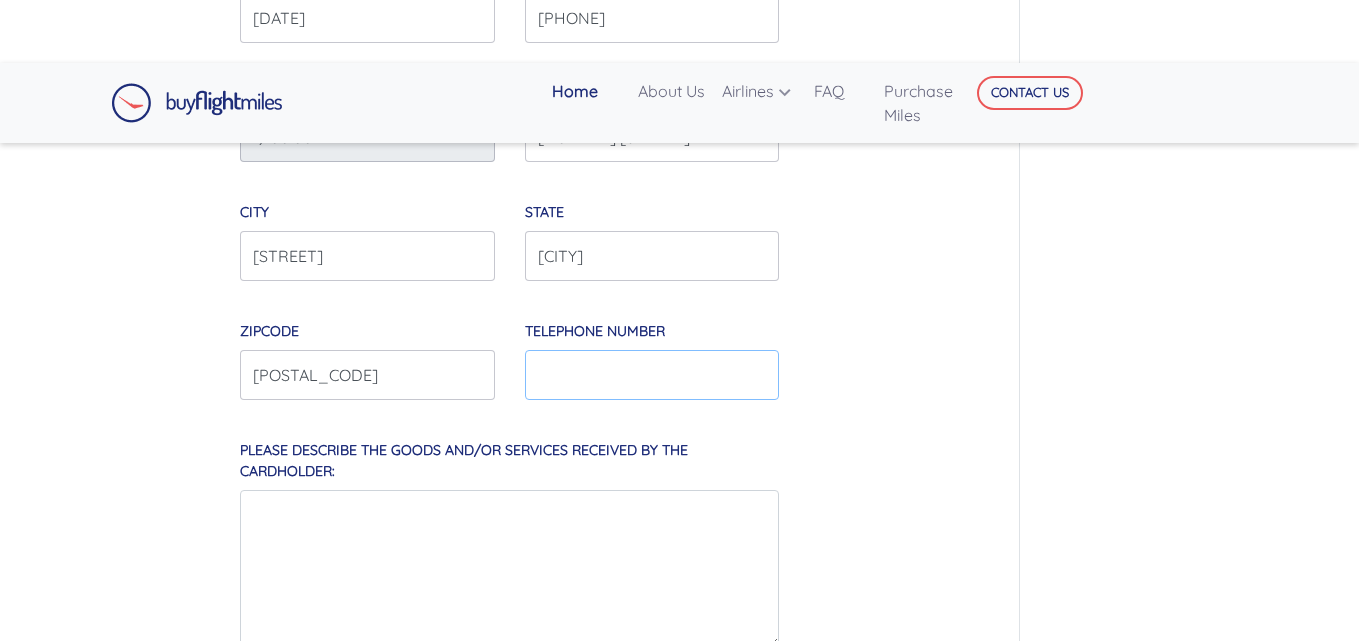 click on "Telephone Number" at bounding box center [652, 375] 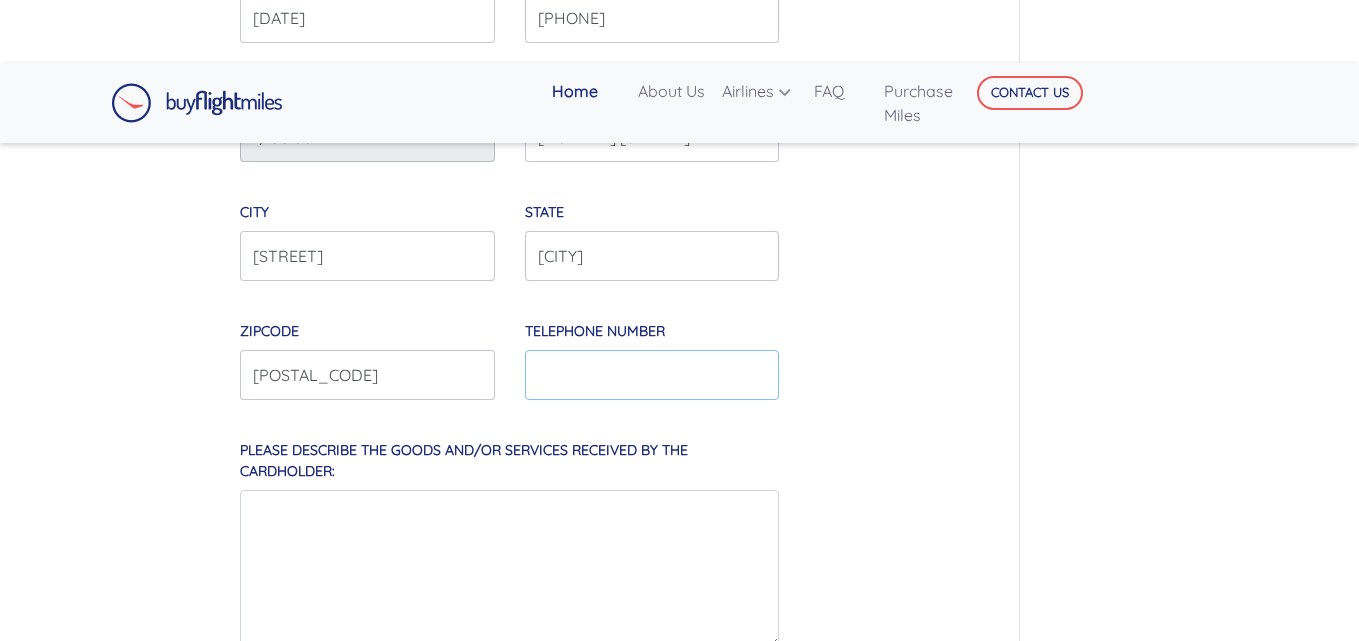 paste on "[PHONE]" 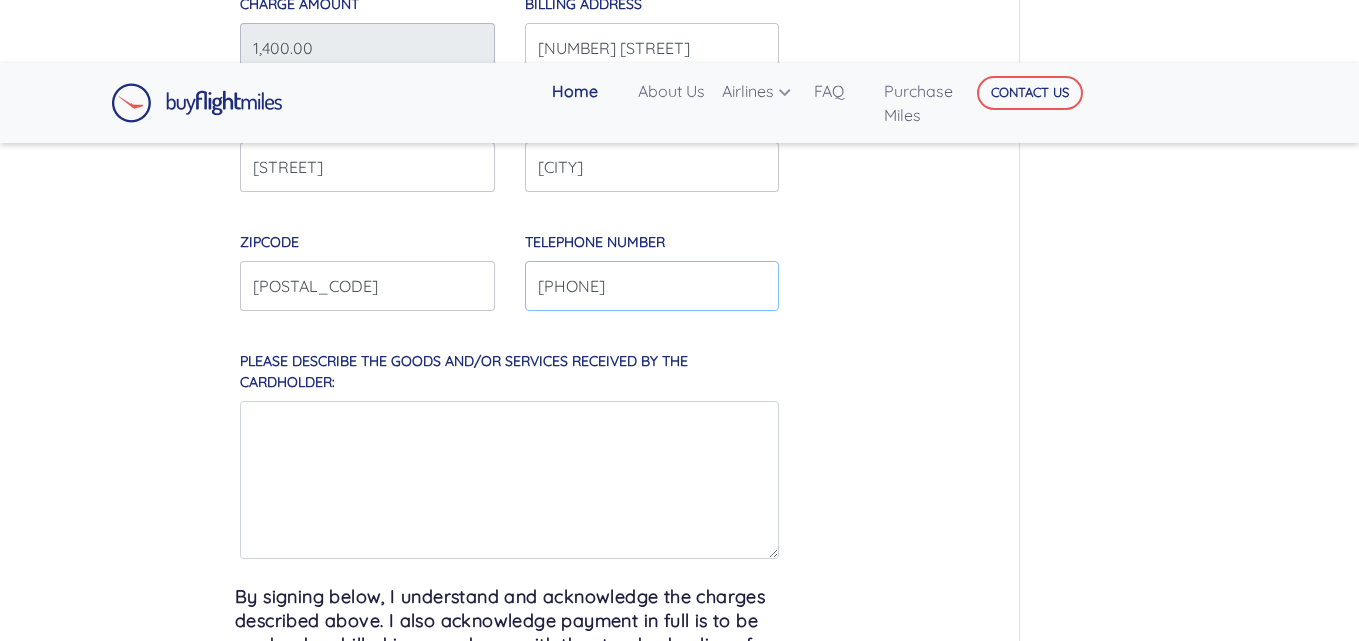 scroll, scrollTop: 996, scrollLeft: 0, axis: vertical 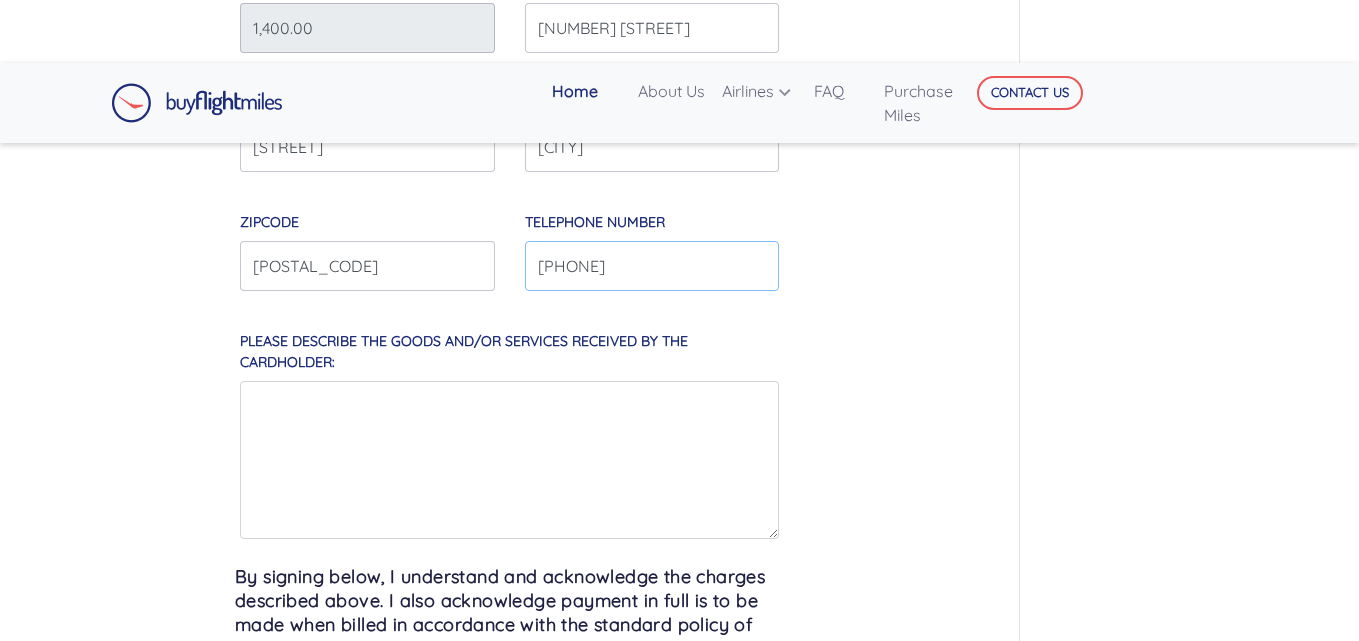 type on "[PHONE]" 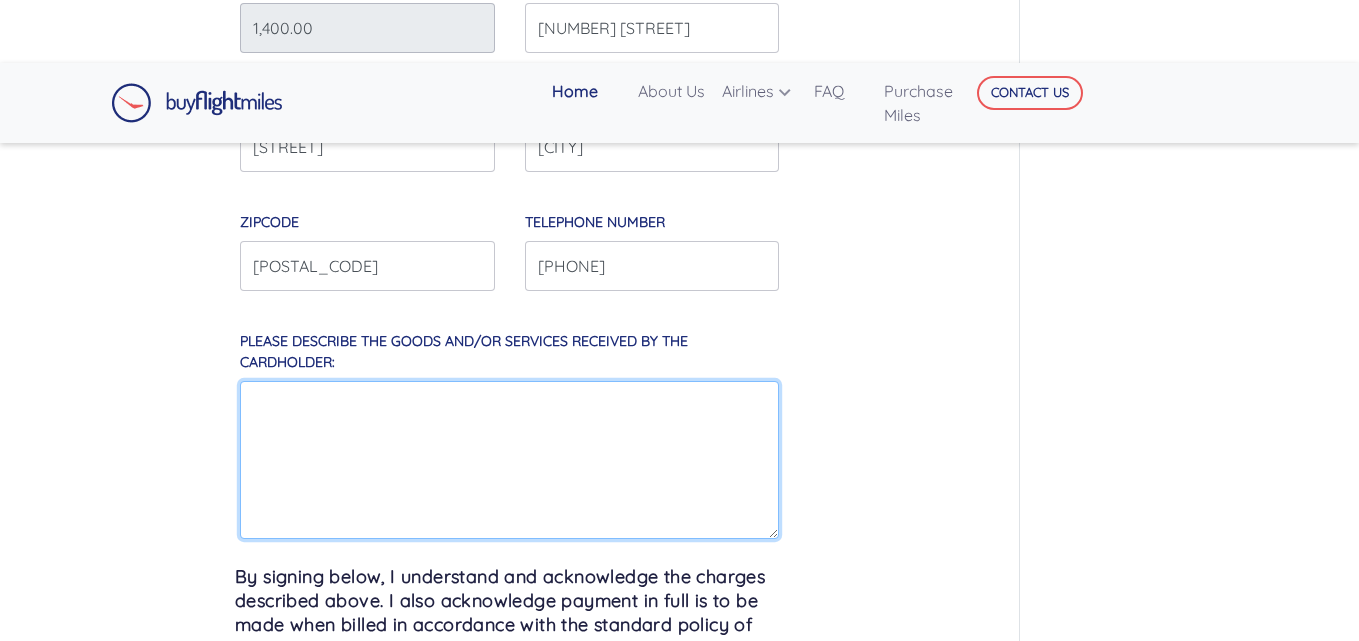 click on "Please describe the goods and/or services received by the cardholder:" at bounding box center [509, 460] 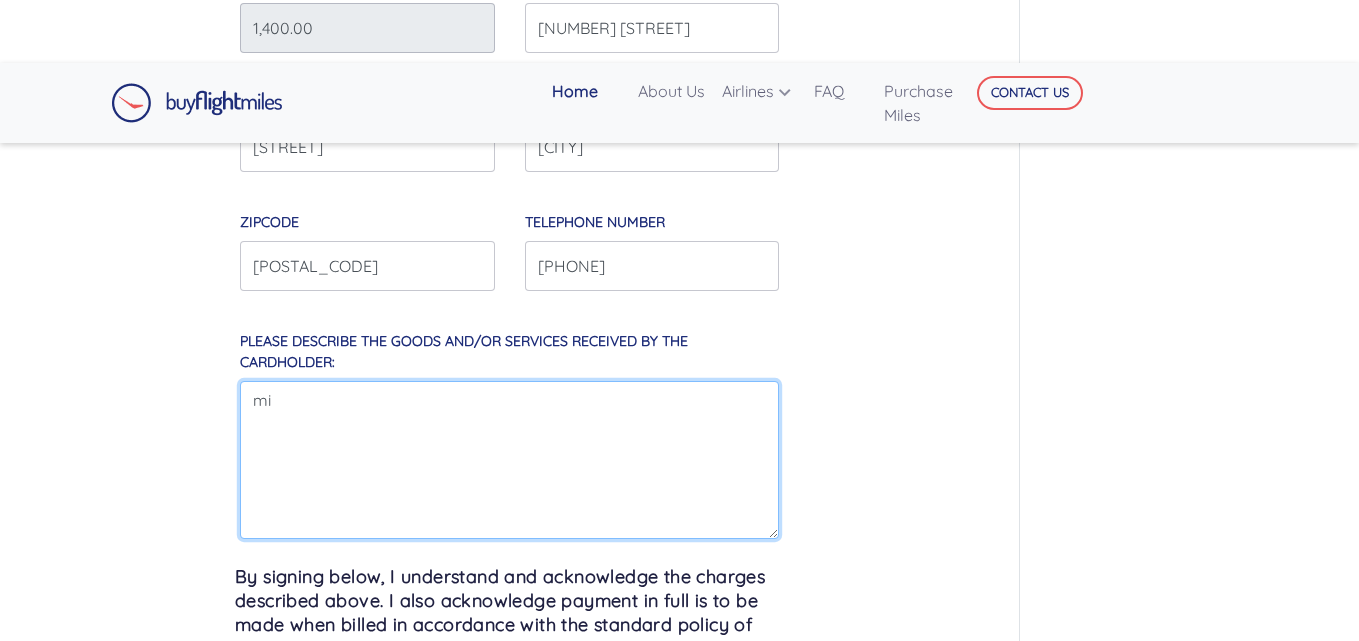 type on "m" 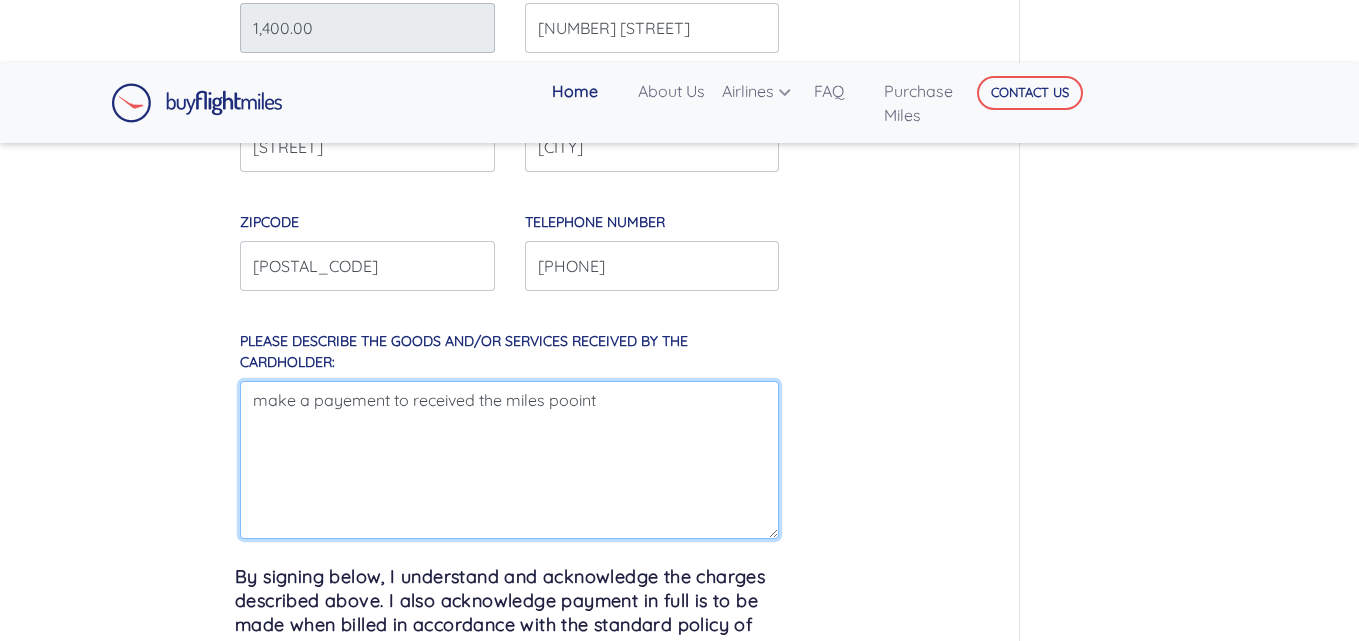 click on "make a payement to received the miles pooint" at bounding box center [509, 460] 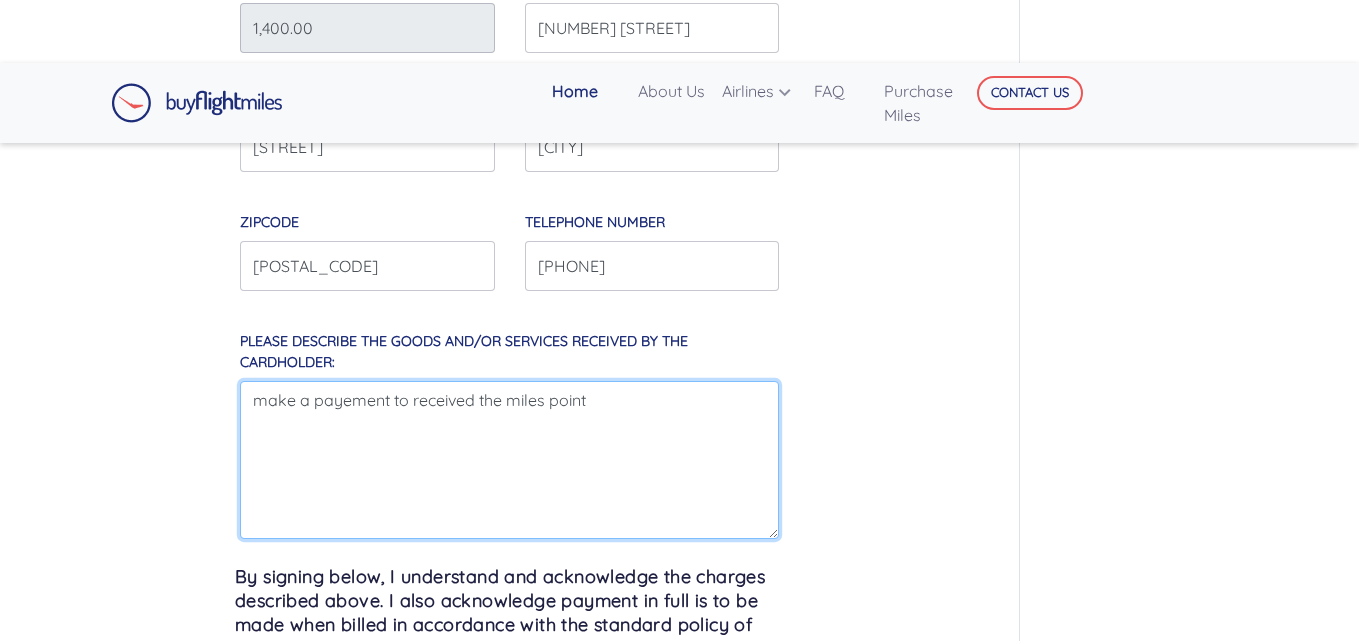 type on "make a payement to received the miles point" 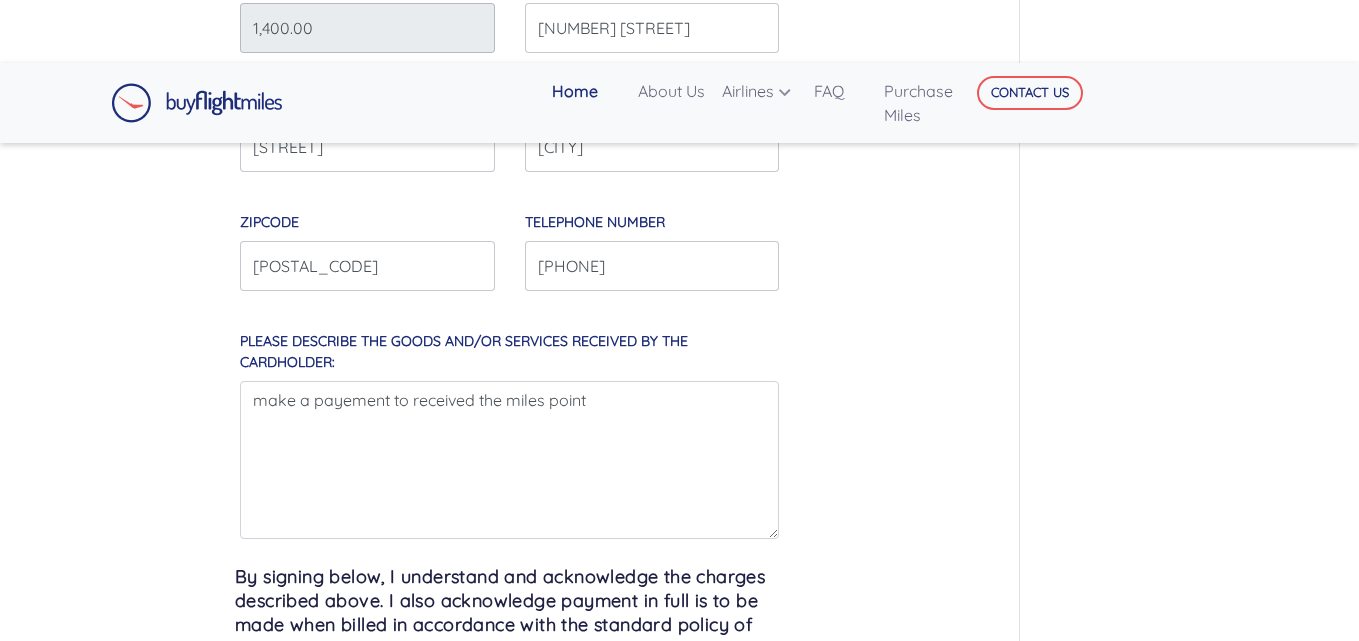 drag, startPoint x: 1355, startPoint y: 360, endPoint x: 1365, endPoint y: 467, distance: 107.46627 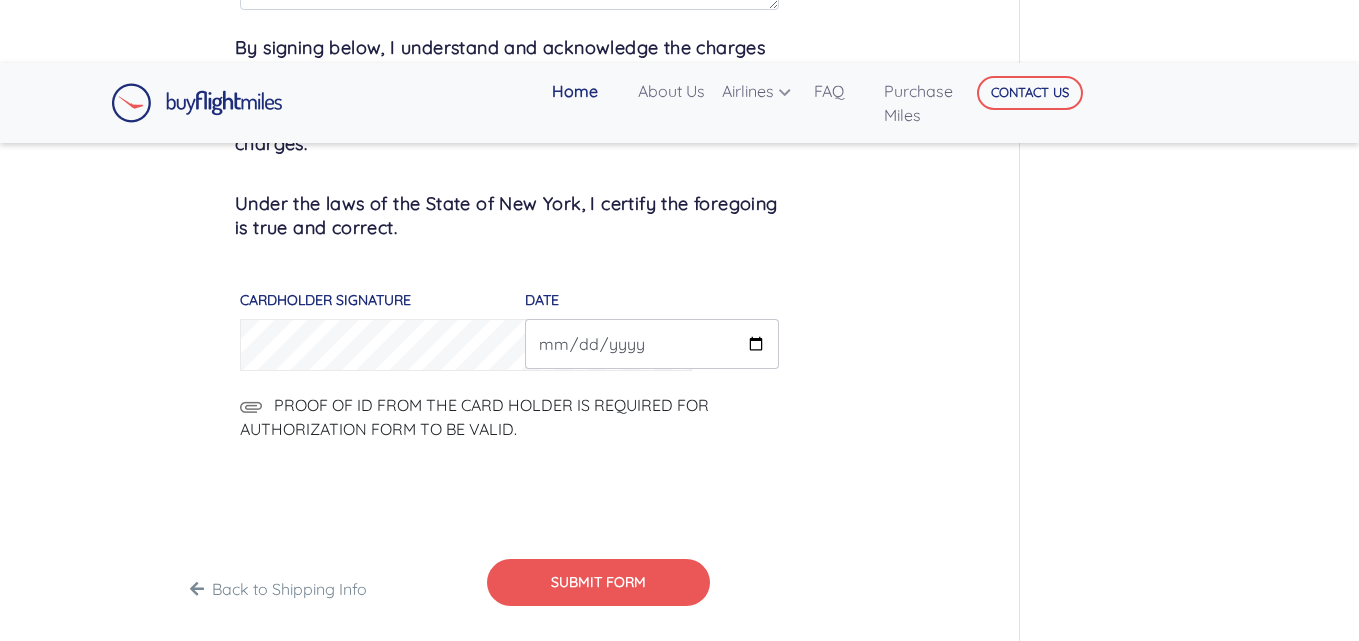 scroll, scrollTop: 1694, scrollLeft: 0, axis: vertical 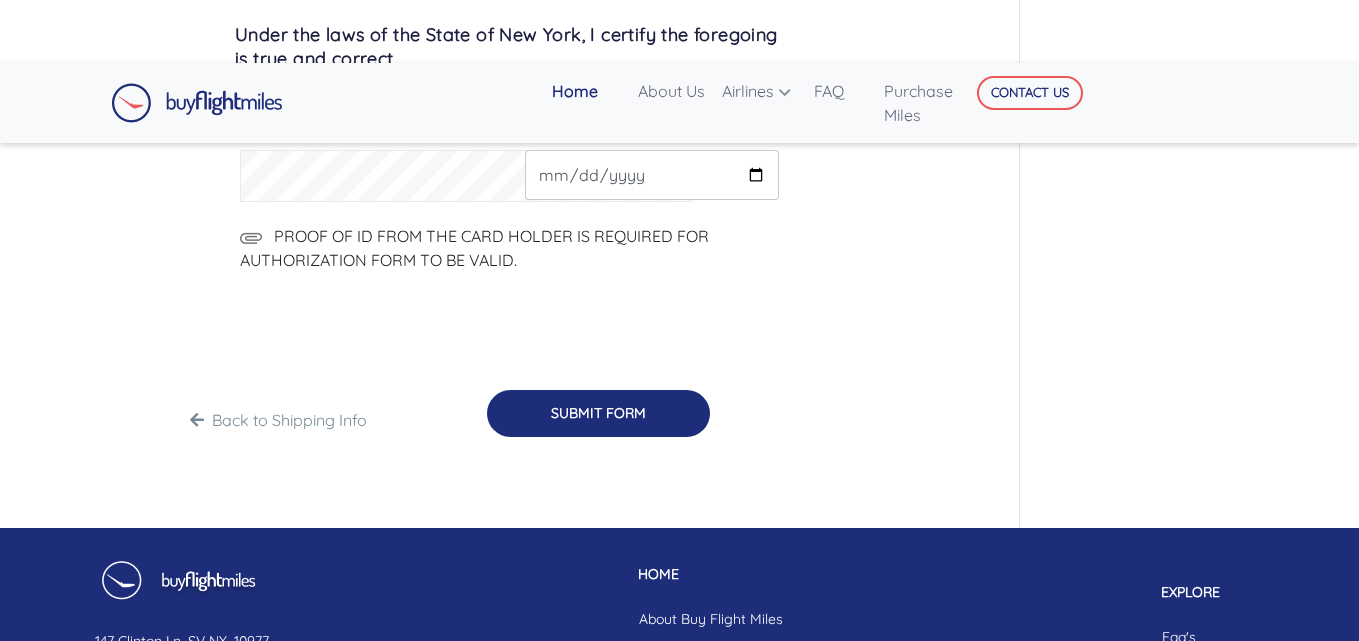 click on "SUBMIT FORM" at bounding box center (598, 413) 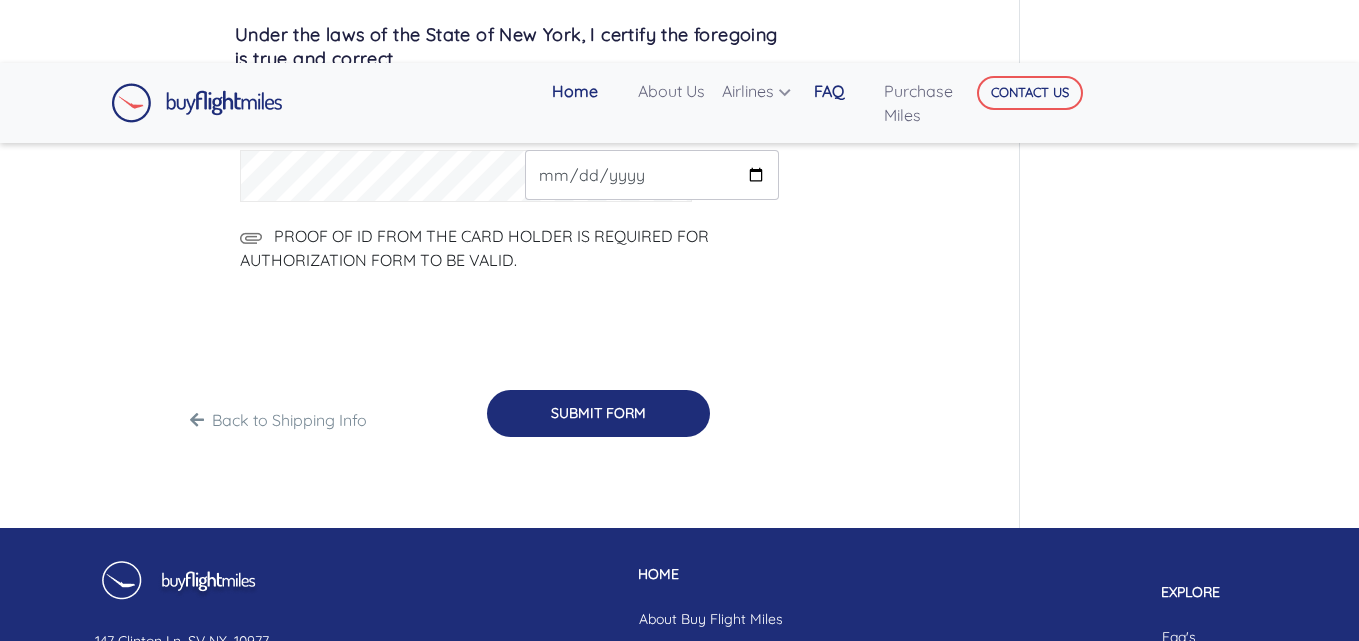 type on "[DATE]" 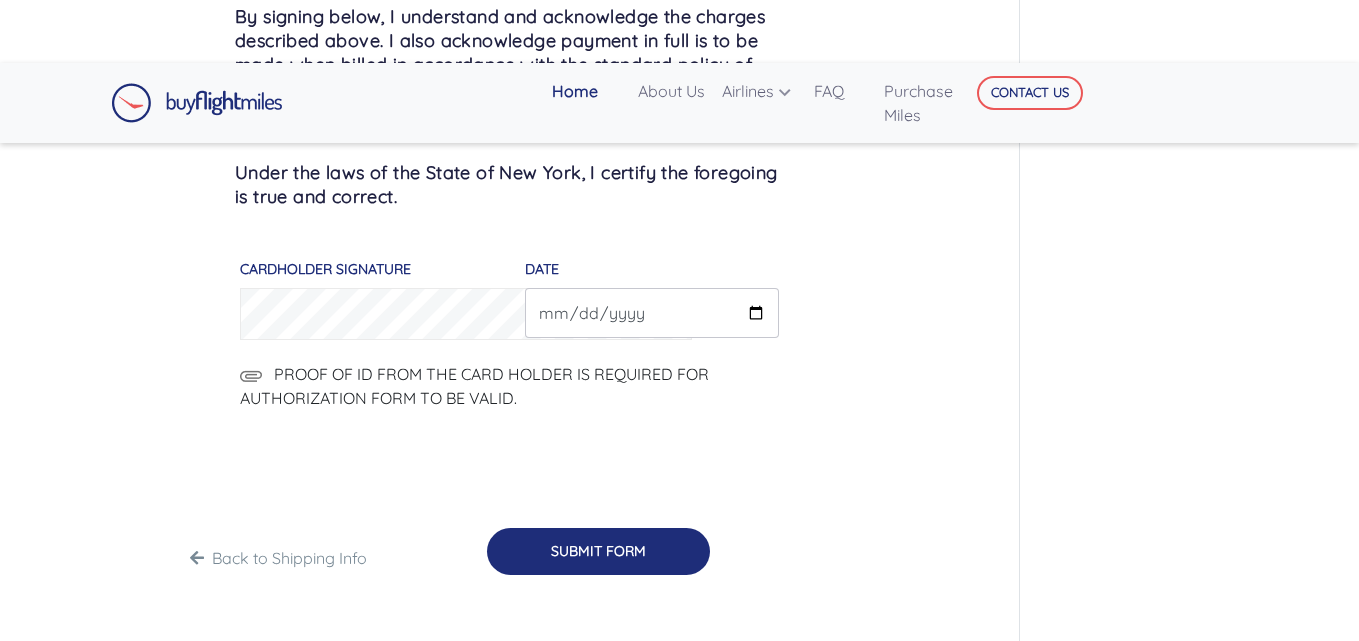 scroll, scrollTop: 1549, scrollLeft: 0, axis: vertical 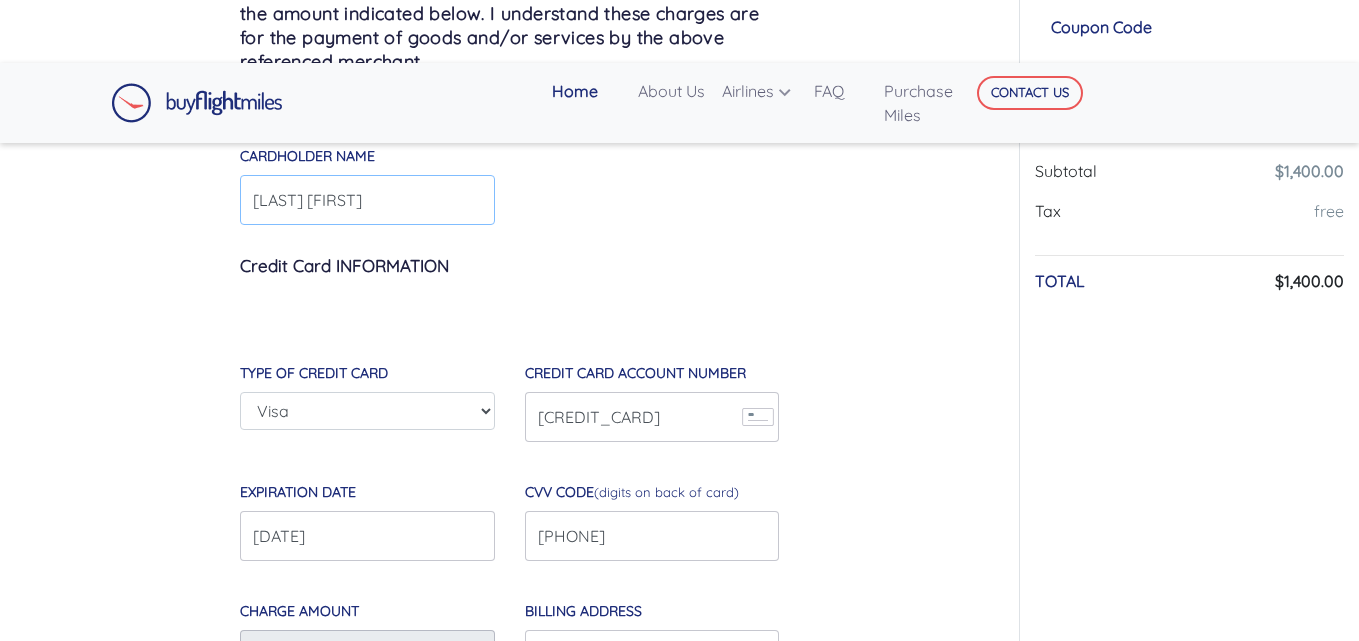 click on "[LAST] [FIRST]" at bounding box center (367, 200) 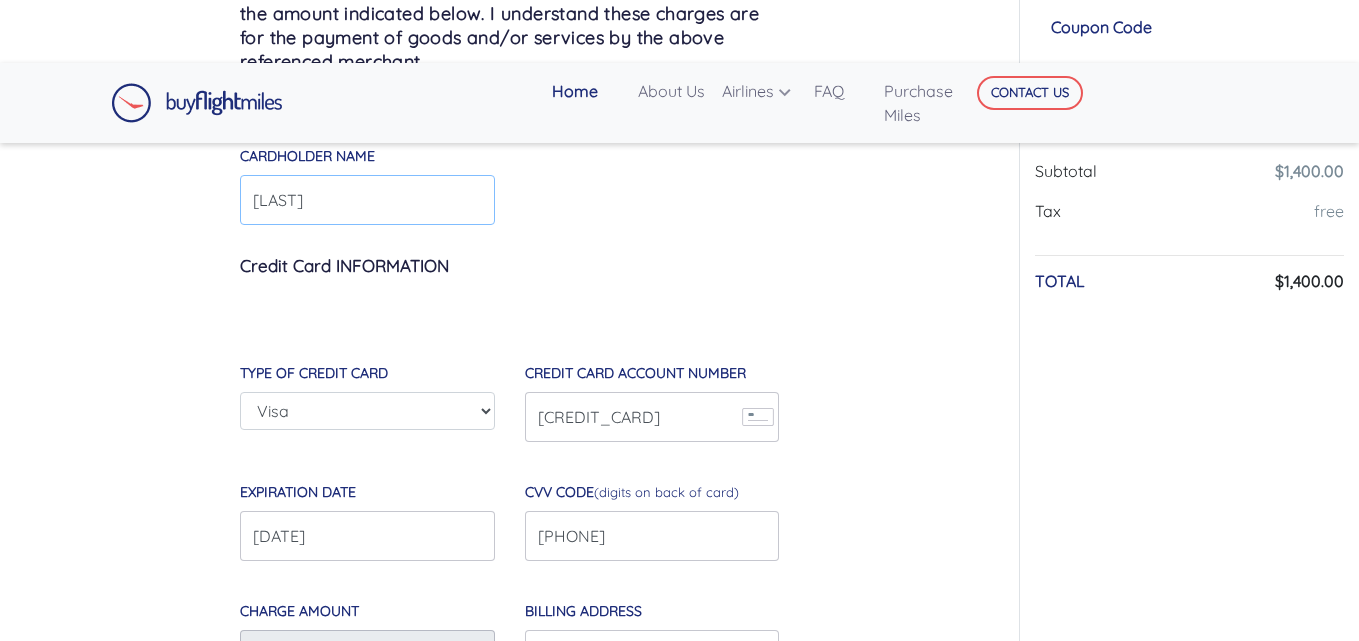 type on "[LAST]" 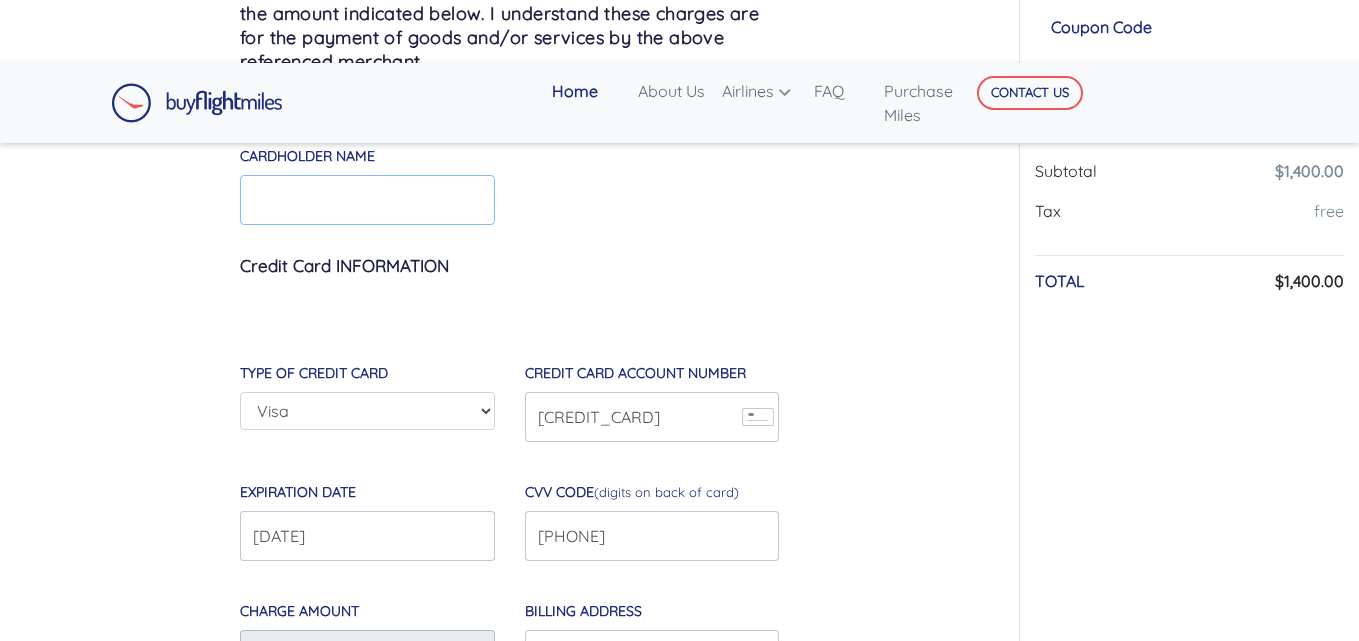 click on "Cardholder Name" at bounding box center [367, 200] 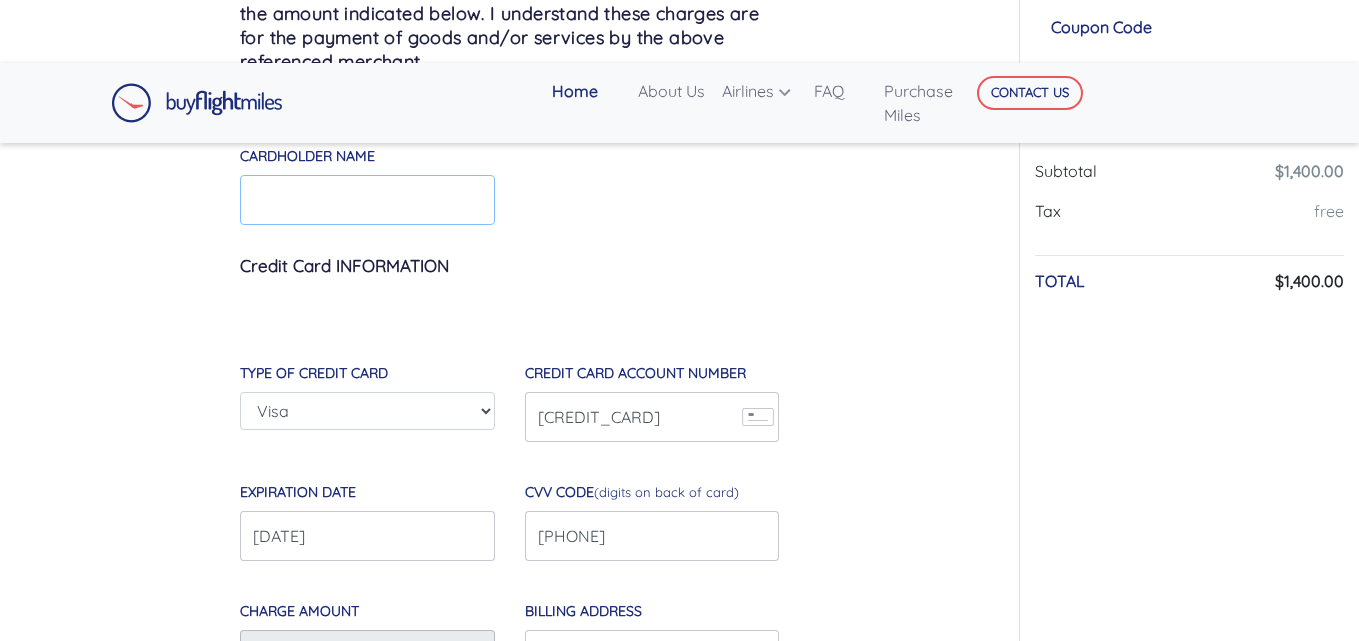 paste on "[FIRST] [LAST]" 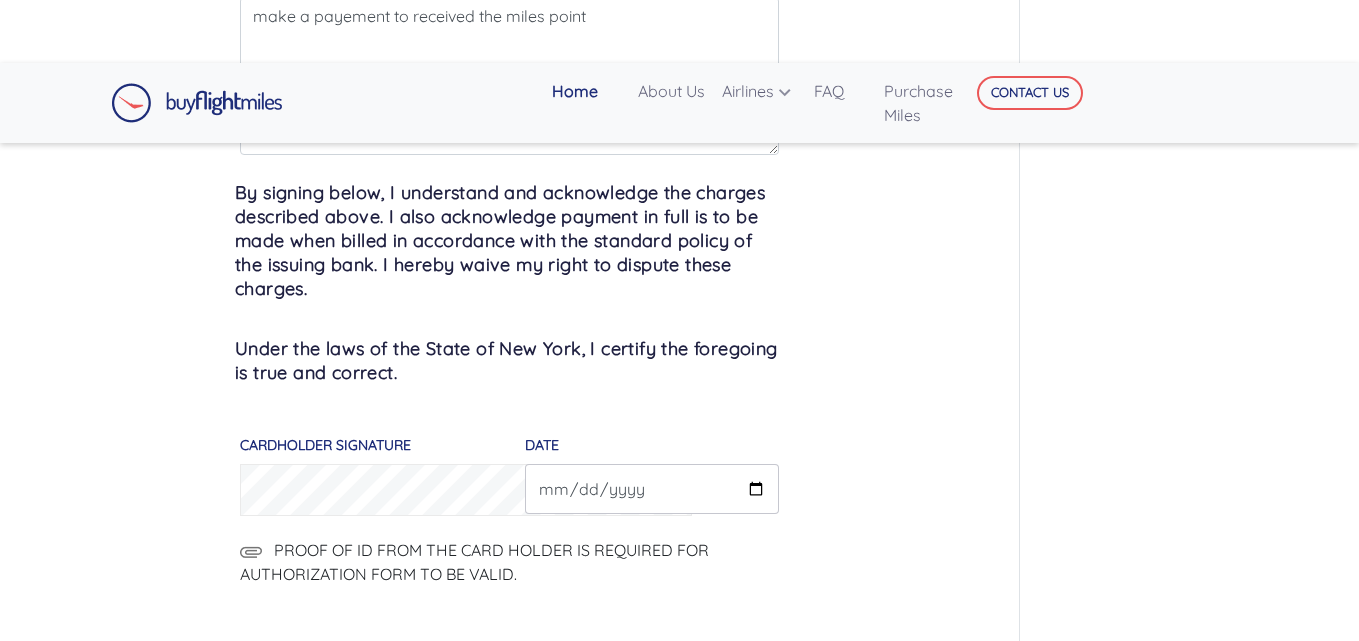 scroll, scrollTop: 1399, scrollLeft: 0, axis: vertical 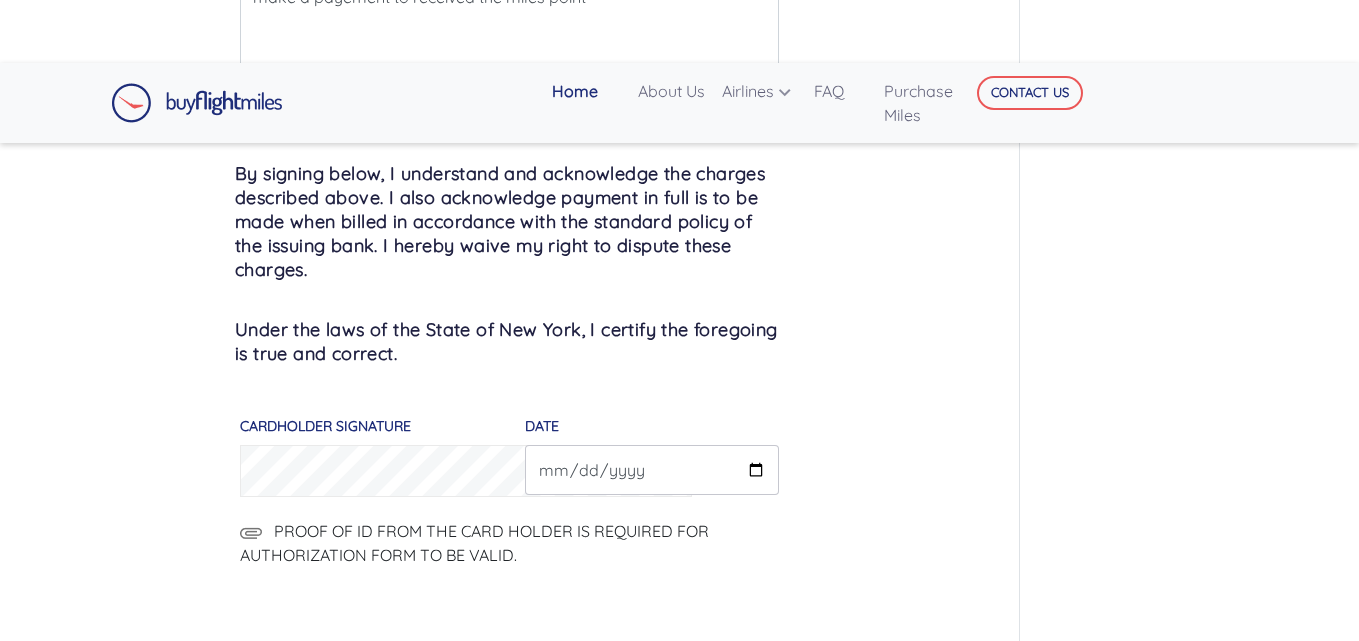 type on "[FIRST] [LAST]" 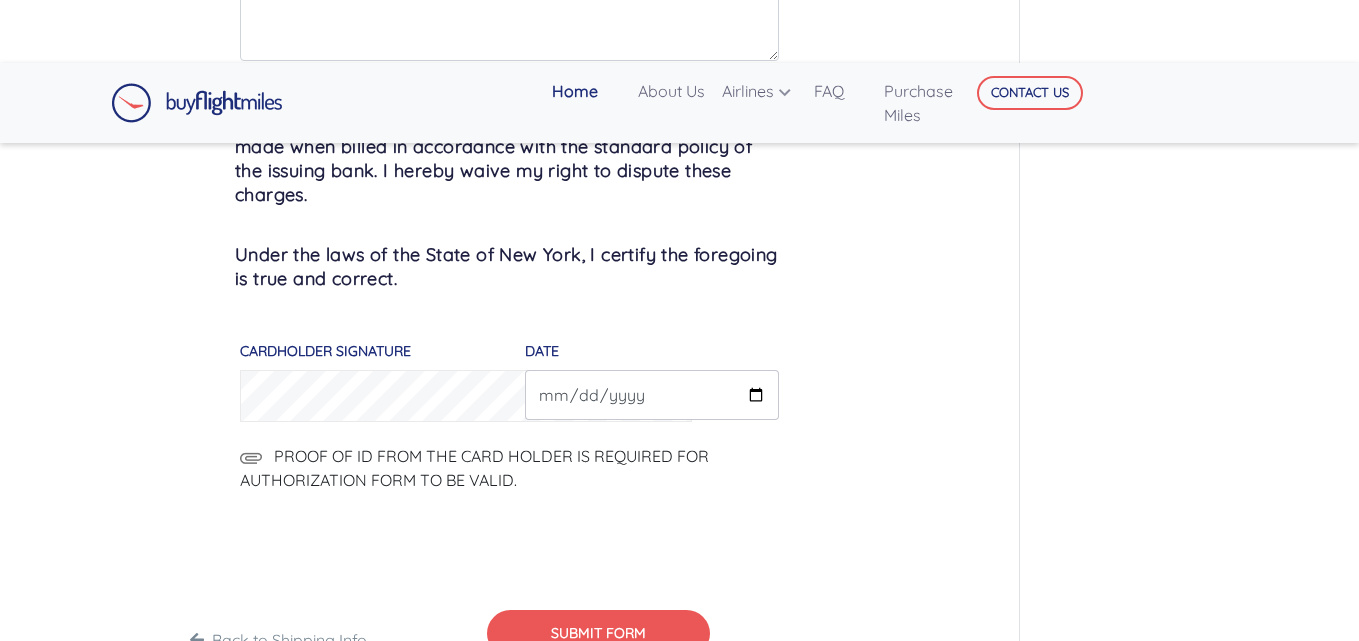 scroll, scrollTop: 1478, scrollLeft: 0, axis: vertical 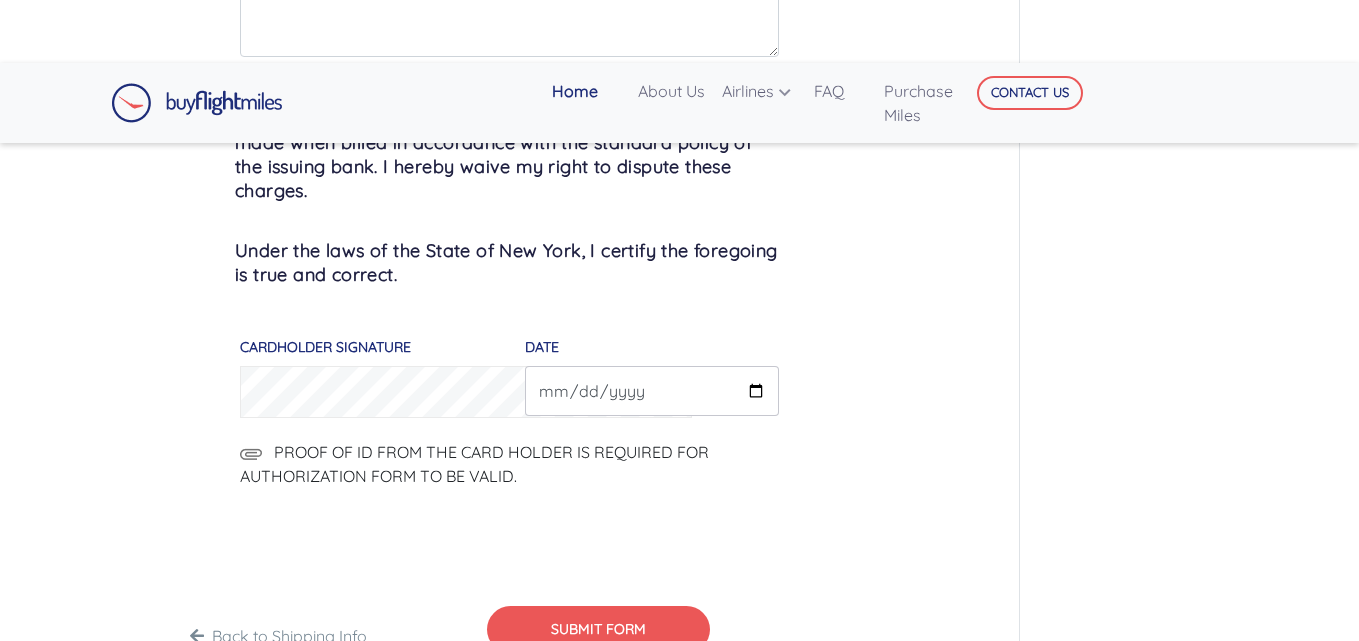 click on "PROOF OF ID FROM THE CARD HOLDER IS REQUIRED FOR AUTHORIZATION FORM TO BE VALID." at bounding box center (509, 464) 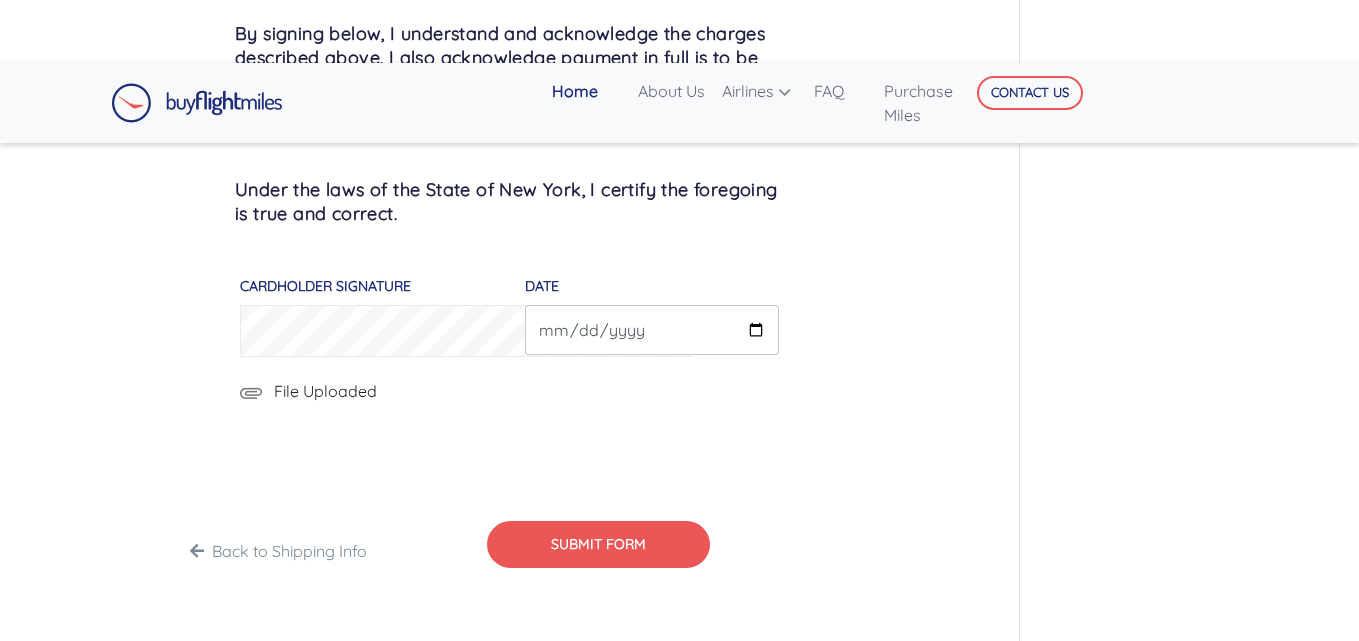 scroll, scrollTop: 1586, scrollLeft: 0, axis: vertical 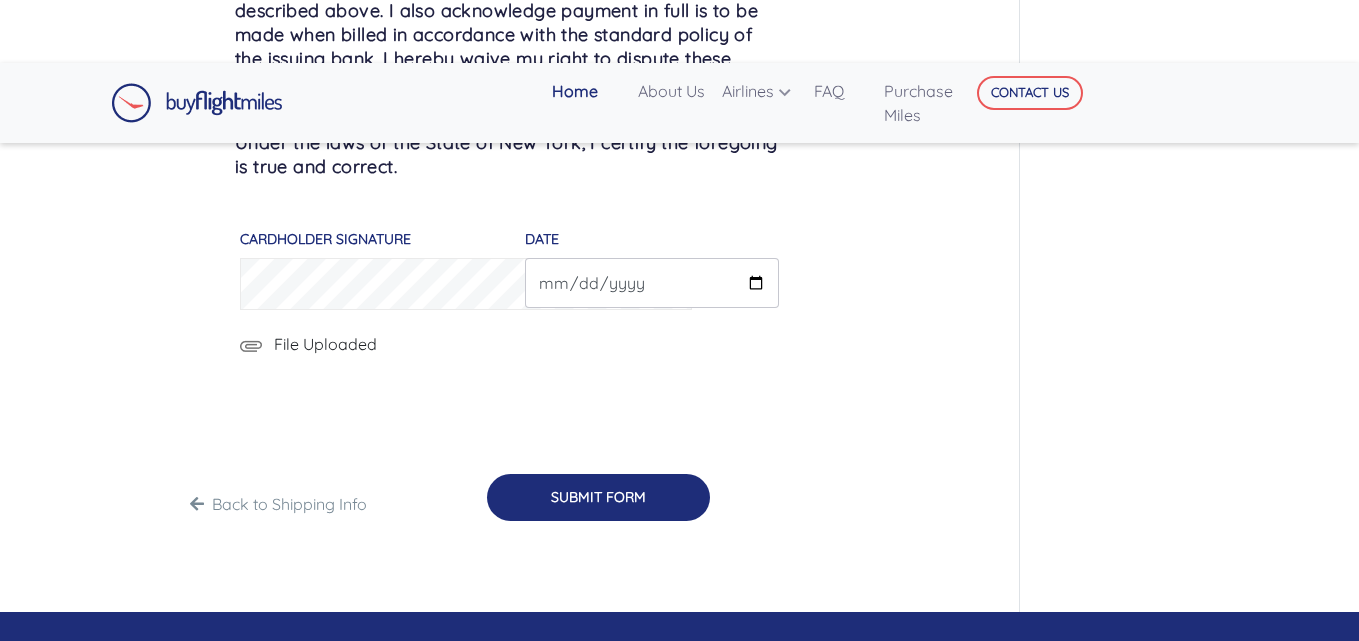 click on "SUBMIT FORM" at bounding box center (598, 497) 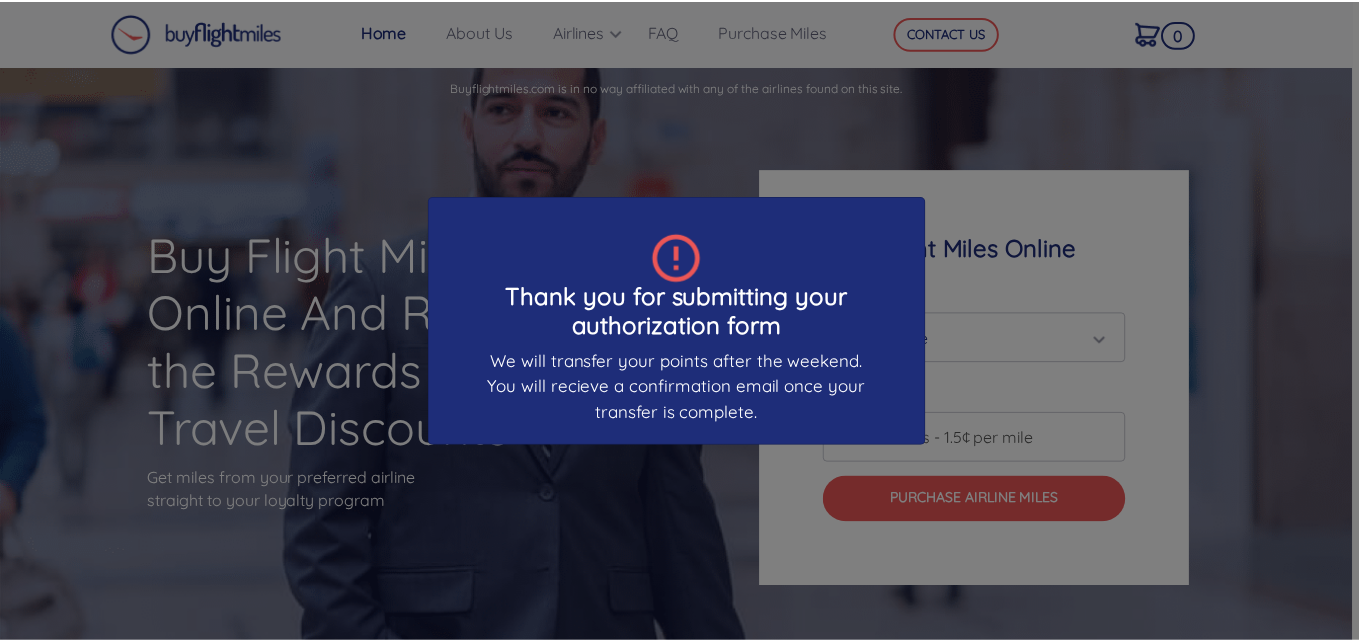 scroll, scrollTop: 0, scrollLeft: 0, axis: both 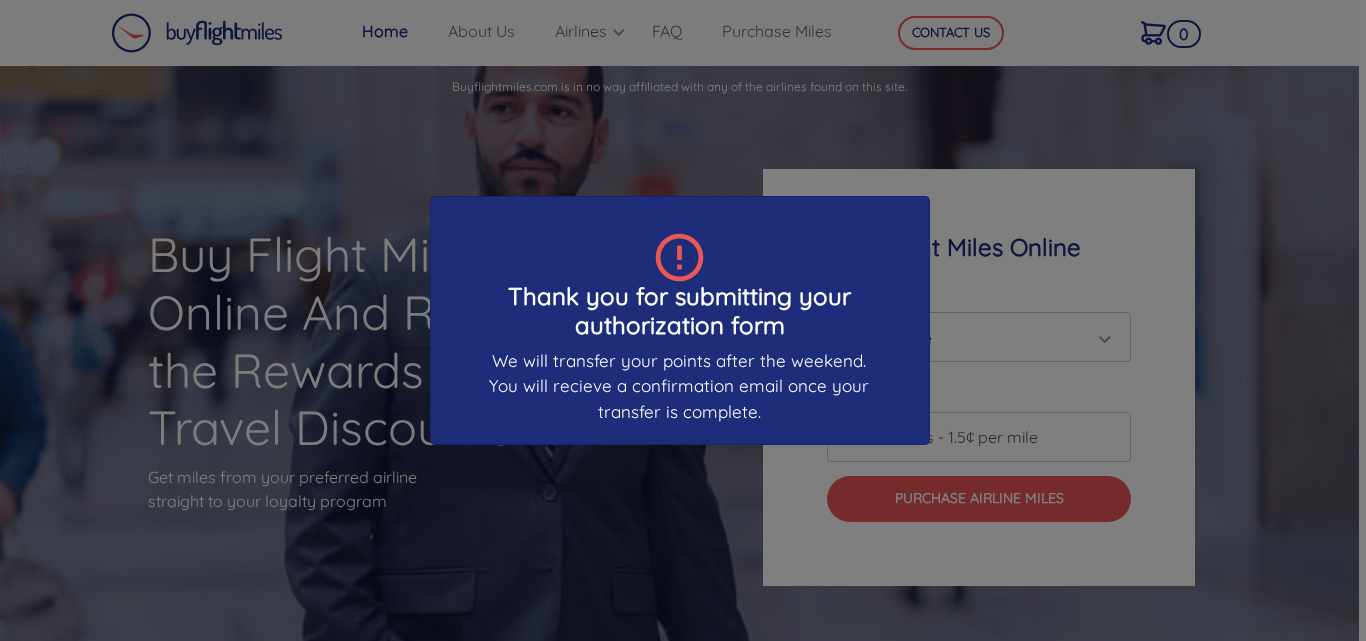 click on "Thank you for submitting your authorization form
We will transfer your points after the weekend. You will recieve a confirmation email once your transfer is complete." at bounding box center [683, 320] 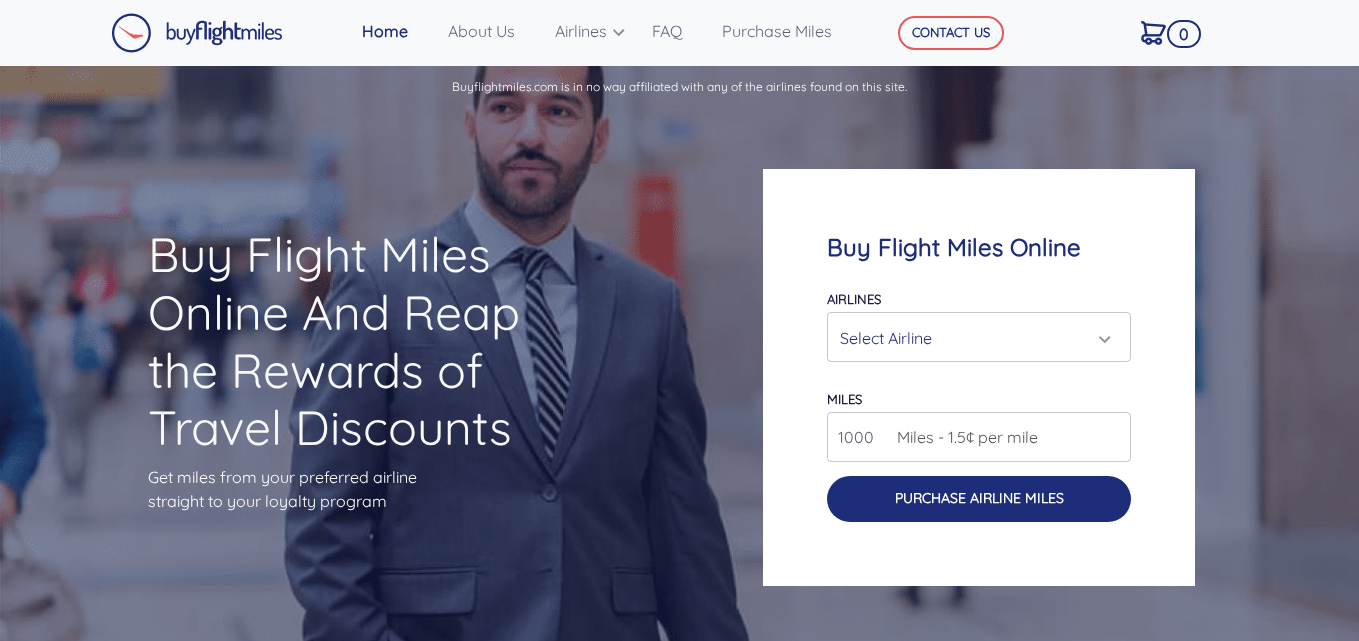click on "Purchase Airline Miles" at bounding box center [979, 498] 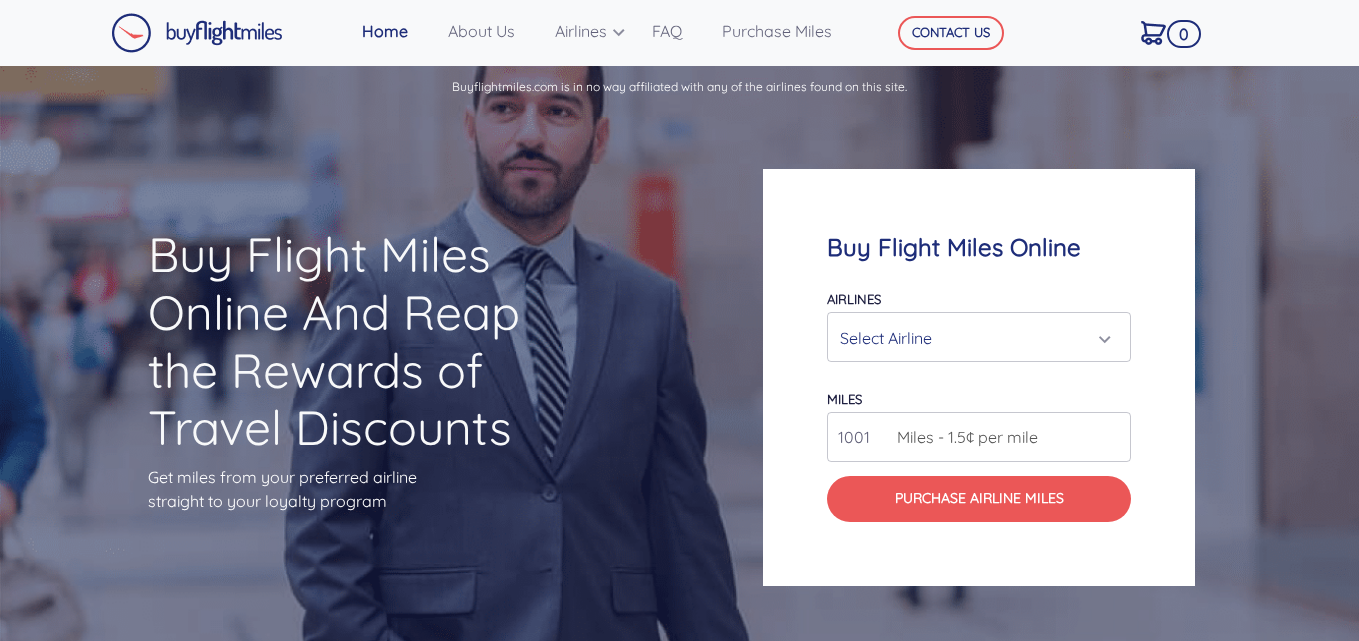 click on "1001" at bounding box center (979, 437) 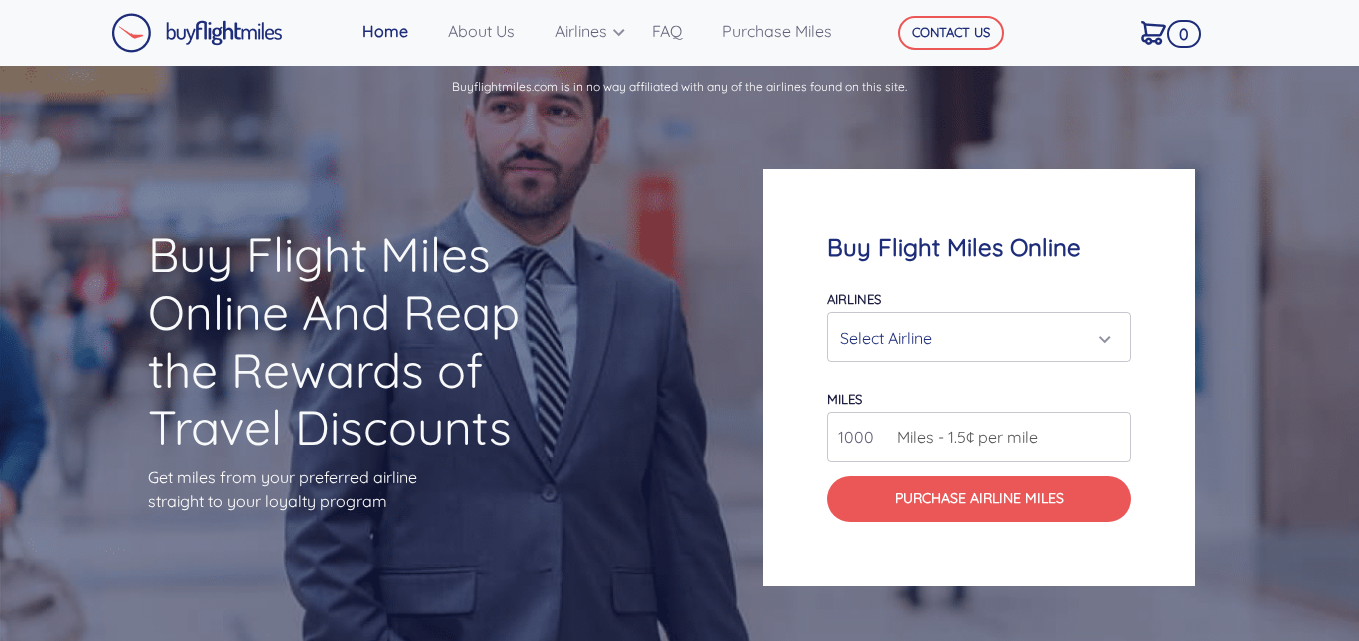 type on "1000" 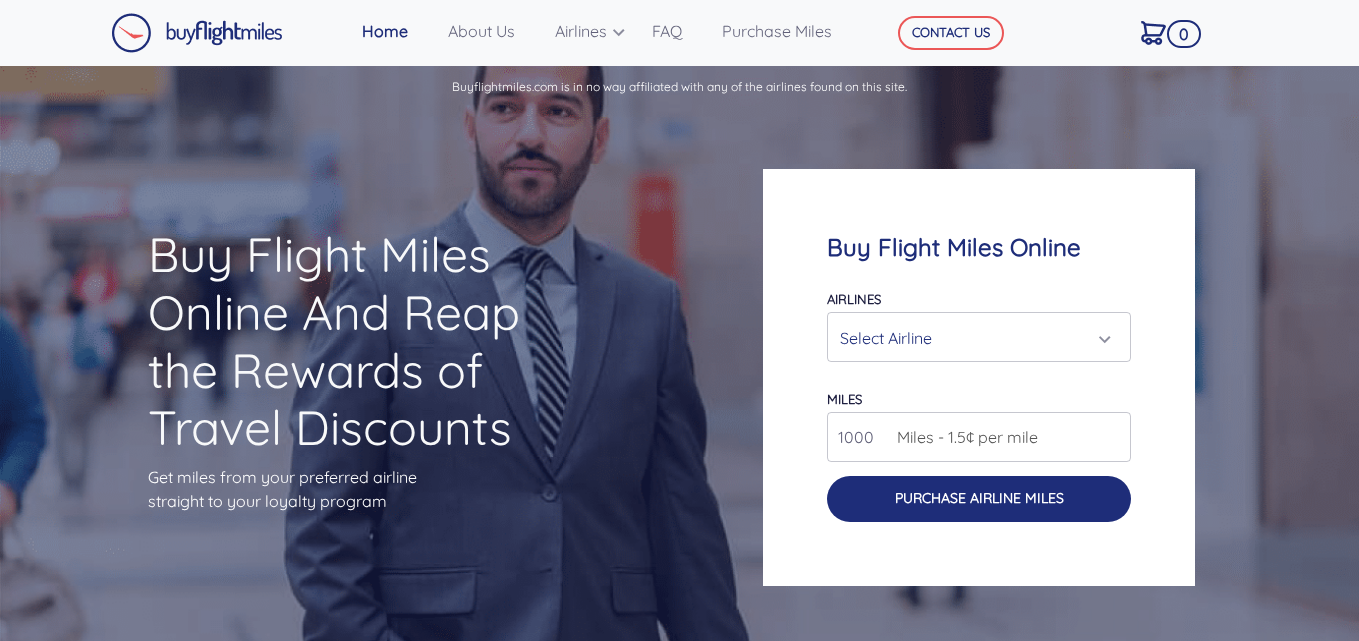 click on "Purchase Airline Miles" at bounding box center [979, 498] 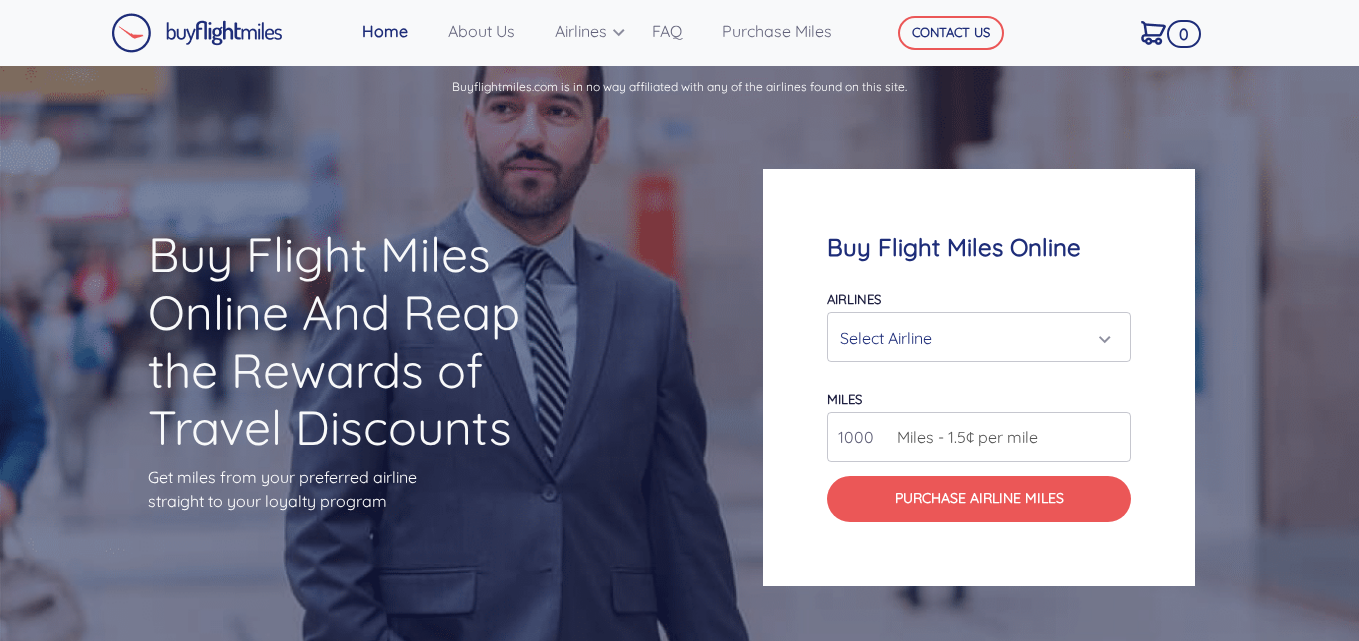 click on "Miles - 1.5¢  per mile" at bounding box center [962, 437] 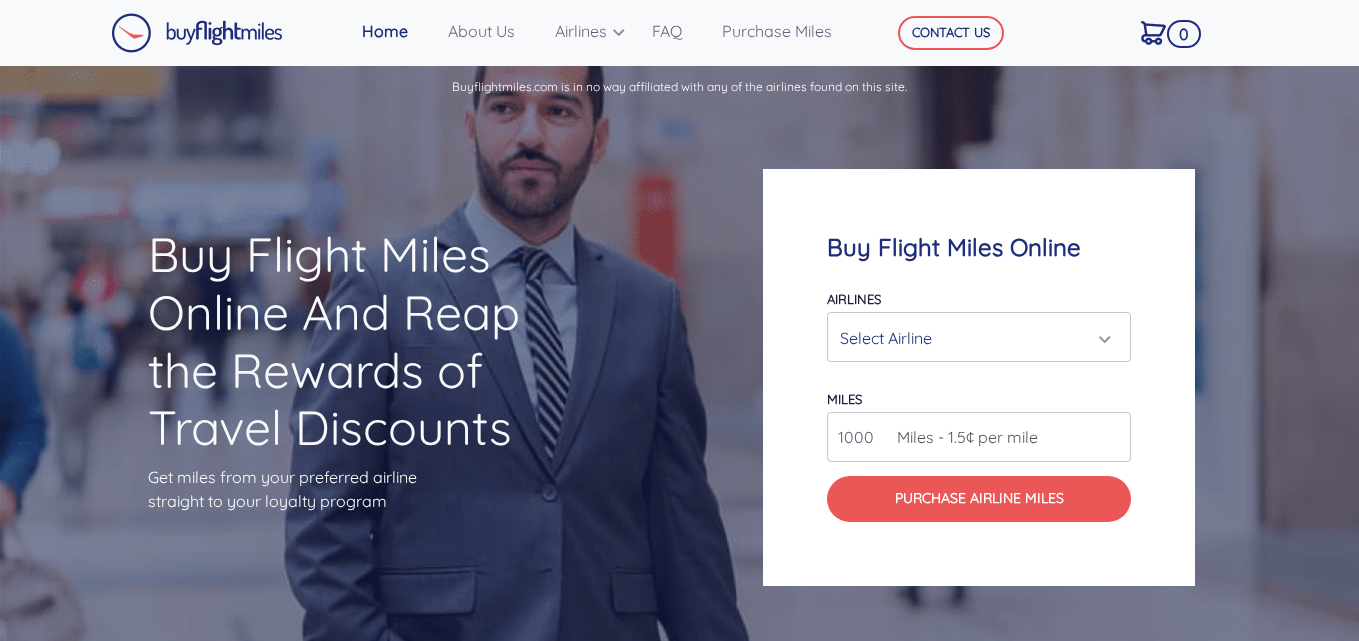 click on "Select Airline" at bounding box center (973, 338) 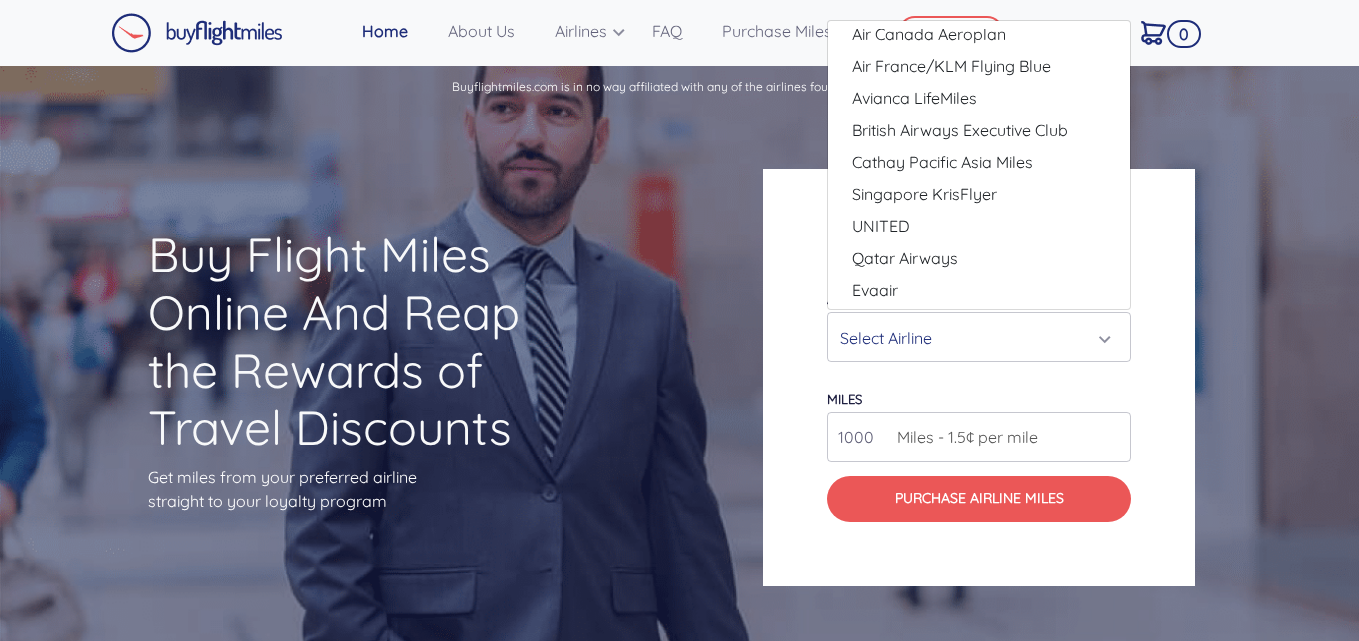 scroll, scrollTop: 16, scrollLeft: 0, axis: vertical 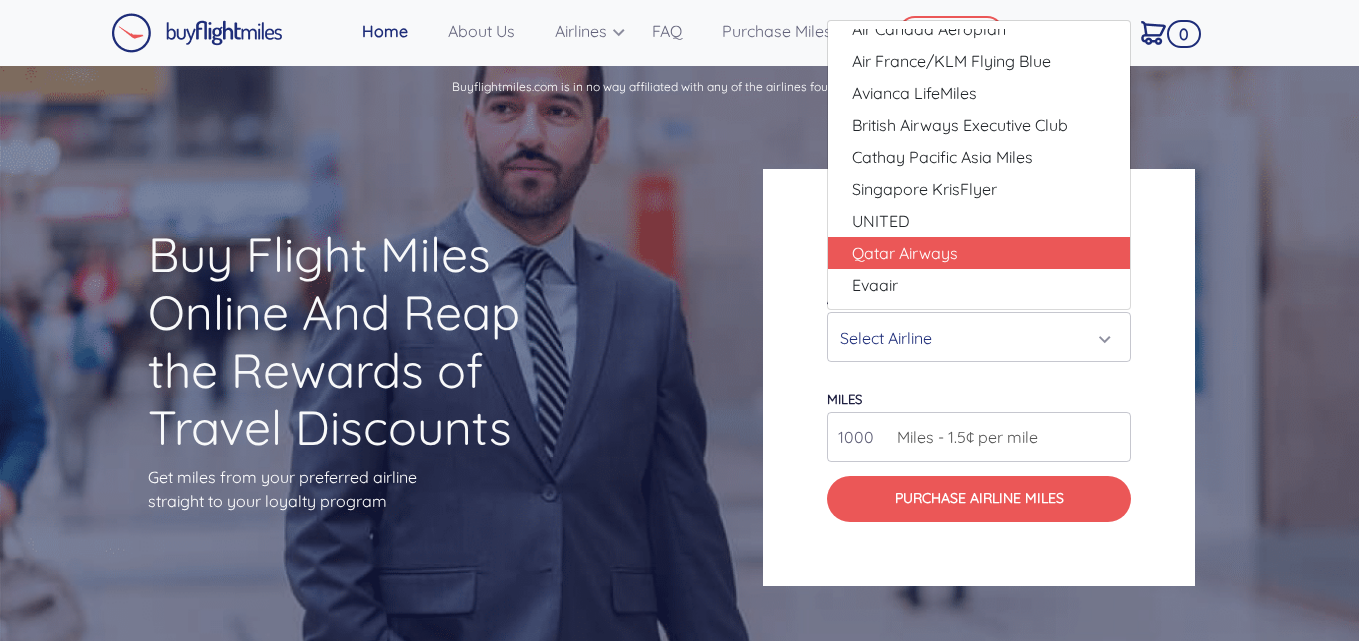 click on "Qatar Airways" at bounding box center (979, 253) 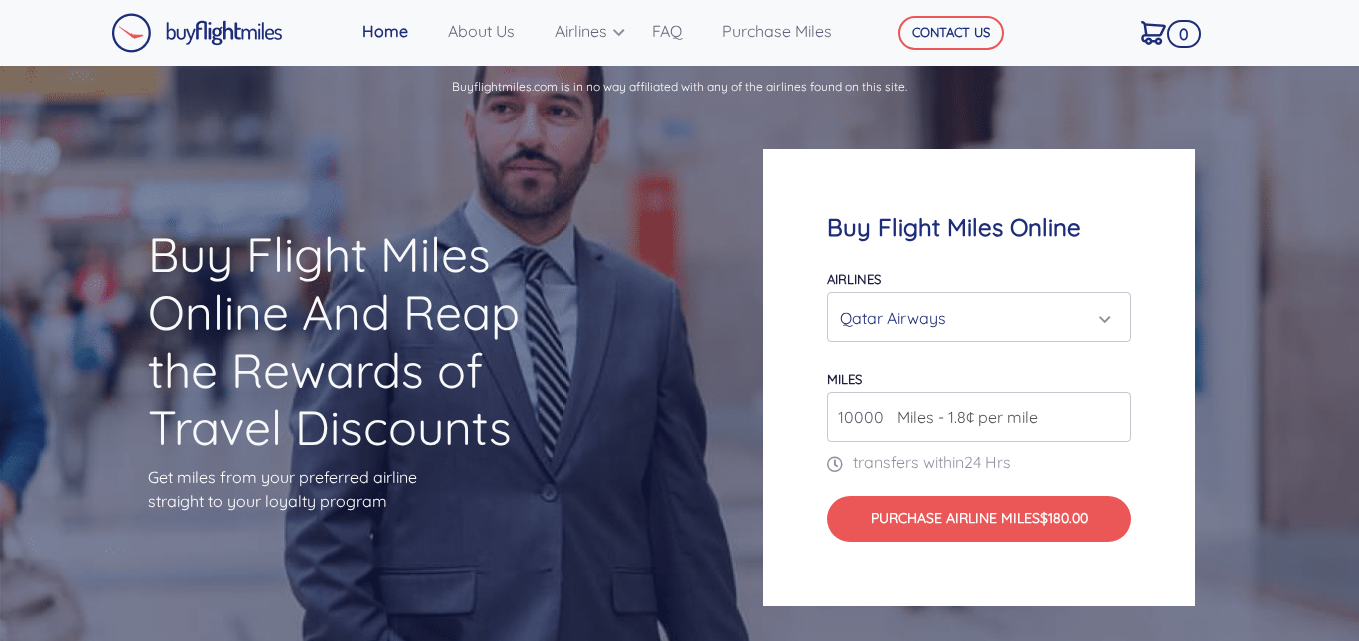 click on "Miles - 1.8¢ per mile" at bounding box center [962, 417] 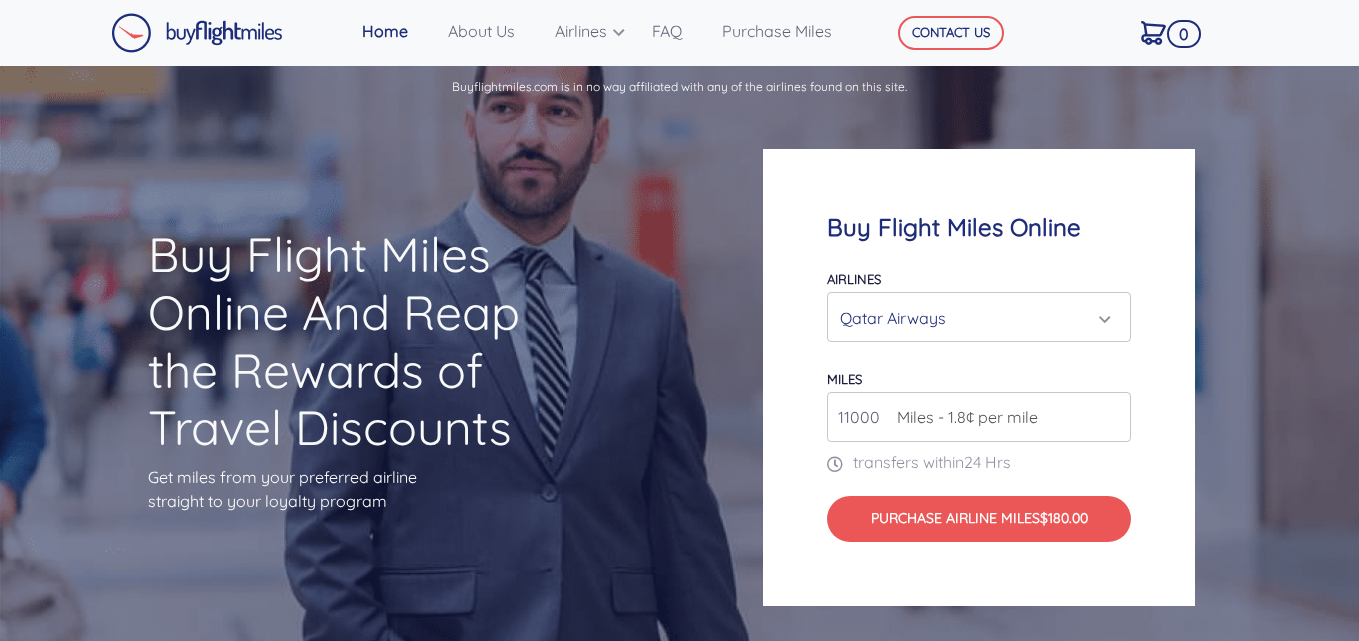 click on "11000" at bounding box center (979, 417) 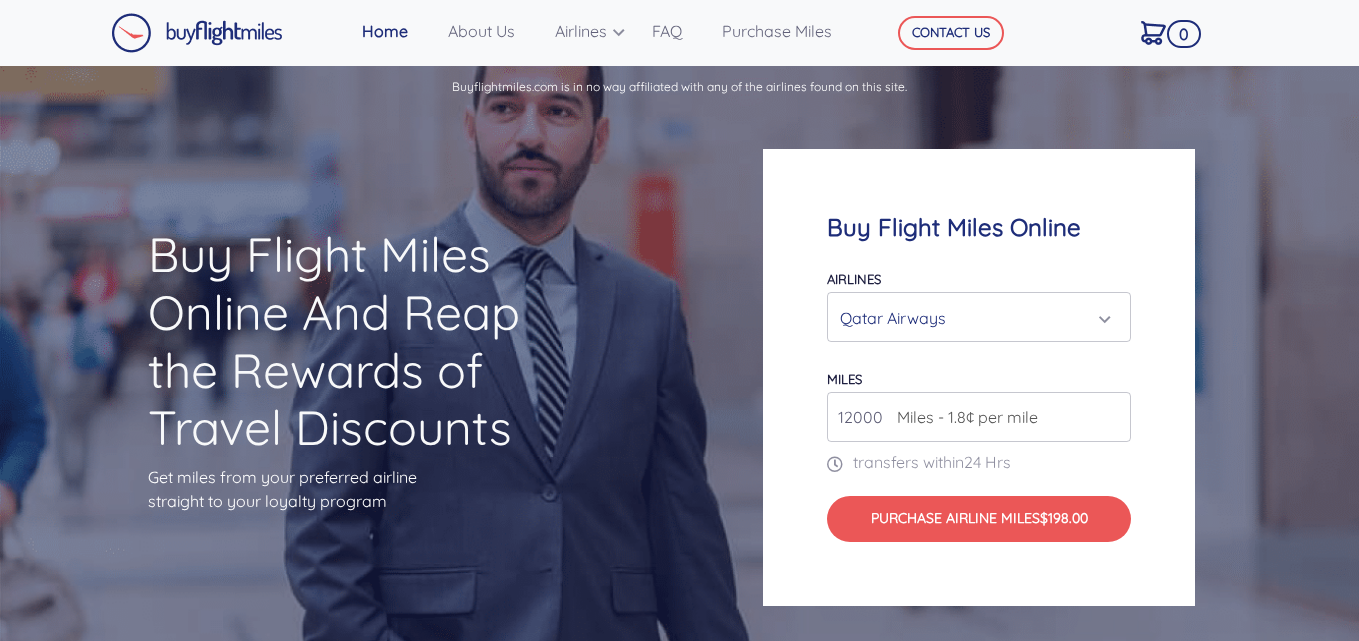 click on "12000" at bounding box center [979, 417] 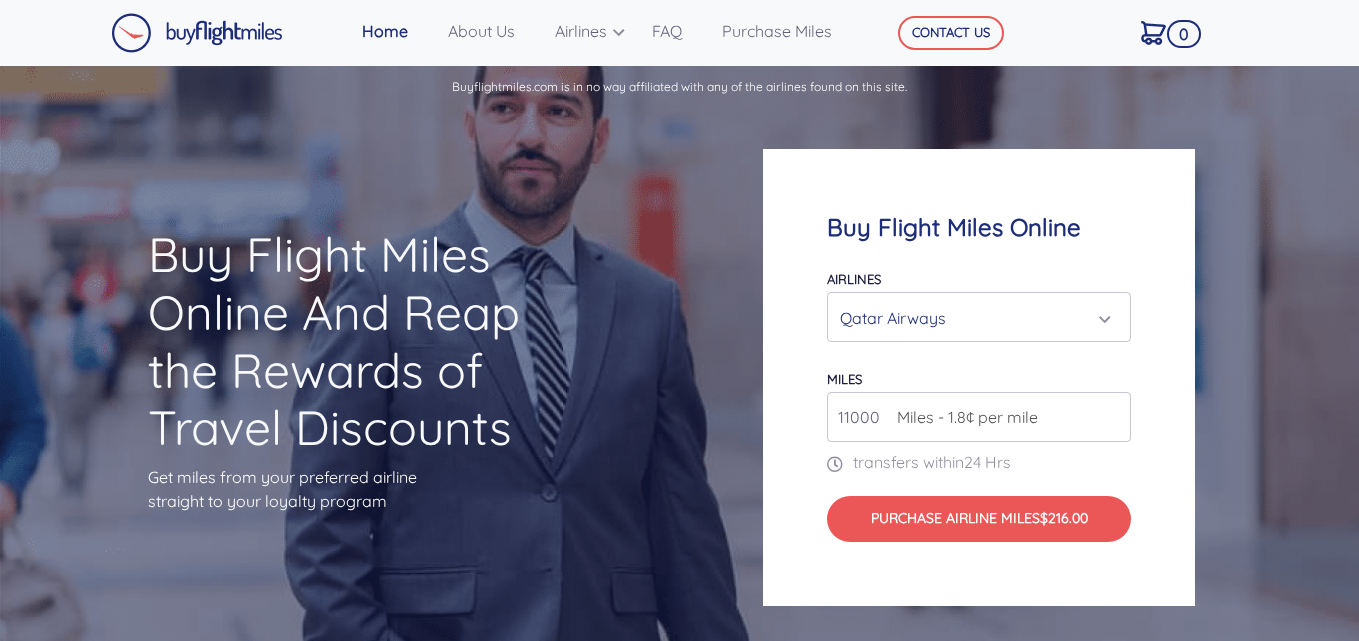 click on "11000" at bounding box center (979, 417) 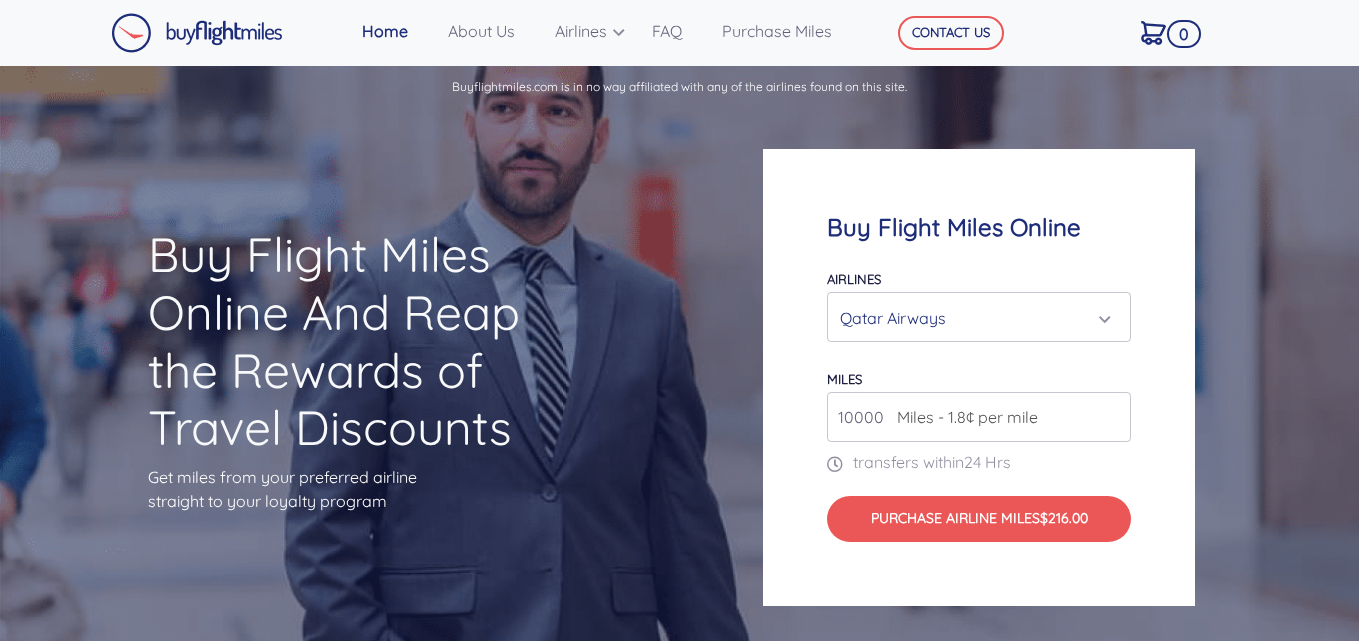 type on "10000" 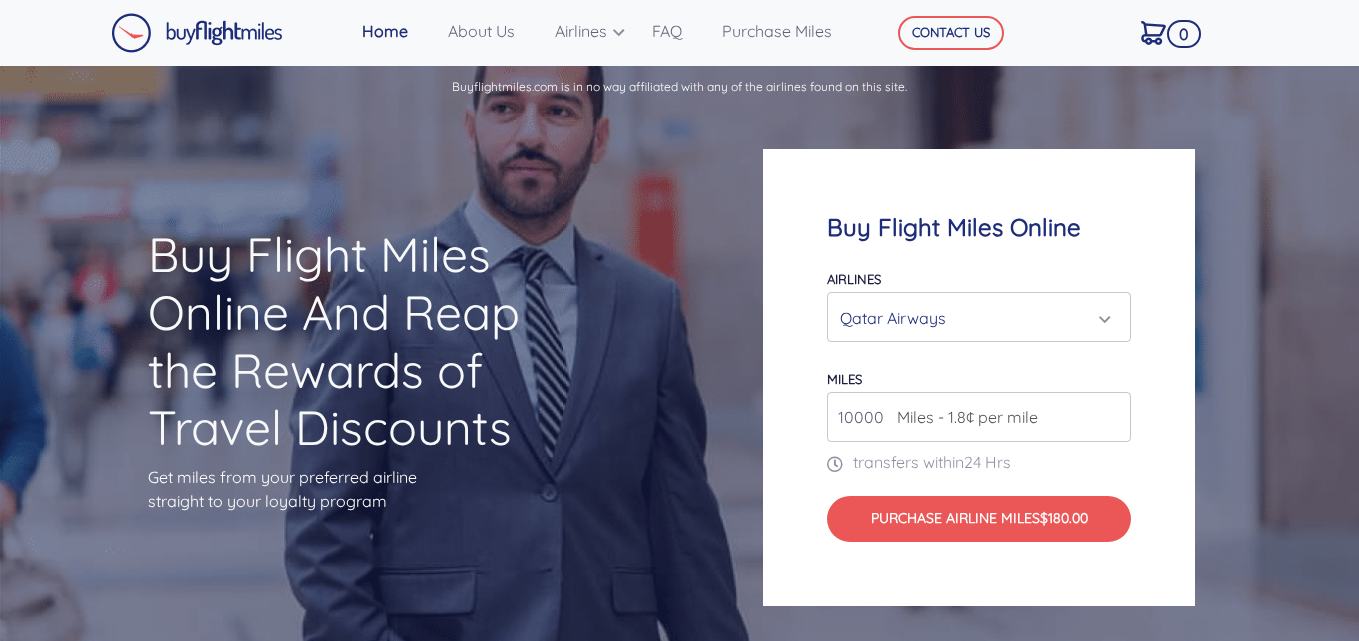 click on "10000" at bounding box center (979, 417) 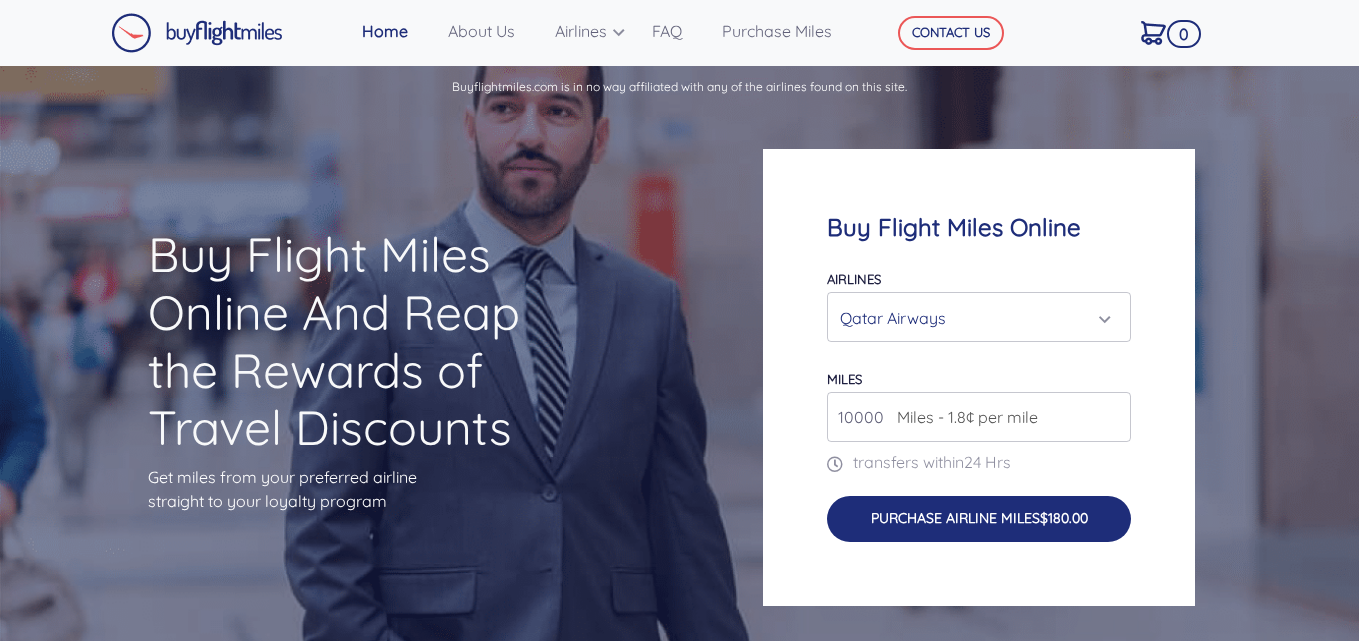 click on "Purchase Airline Miles     $180.00" at bounding box center (979, 518) 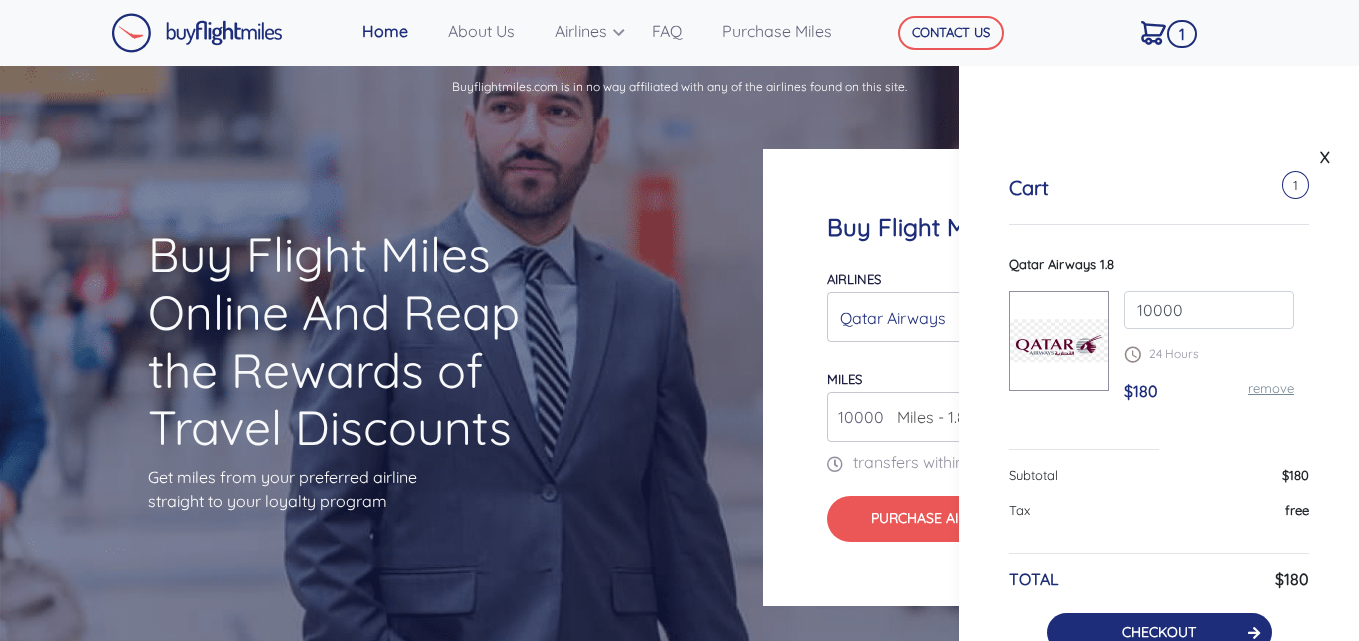 click on "CHECKOUT" at bounding box center (1159, 632) 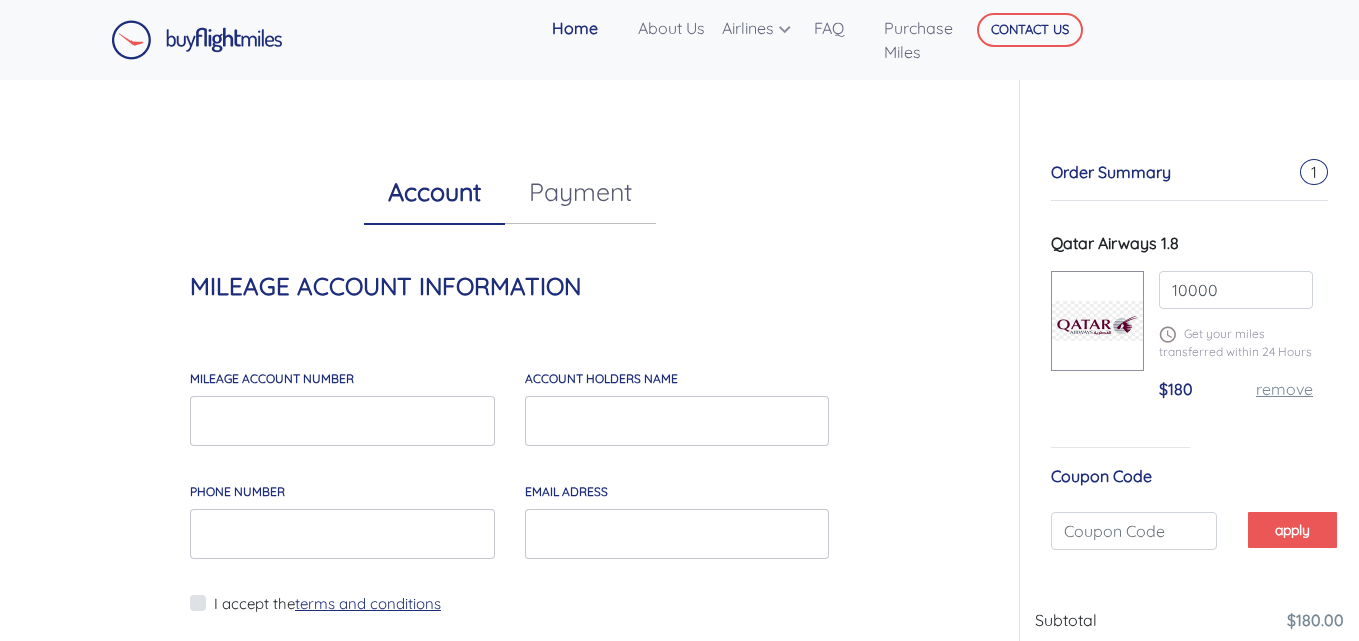 scroll, scrollTop: 0, scrollLeft: 0, axis: both 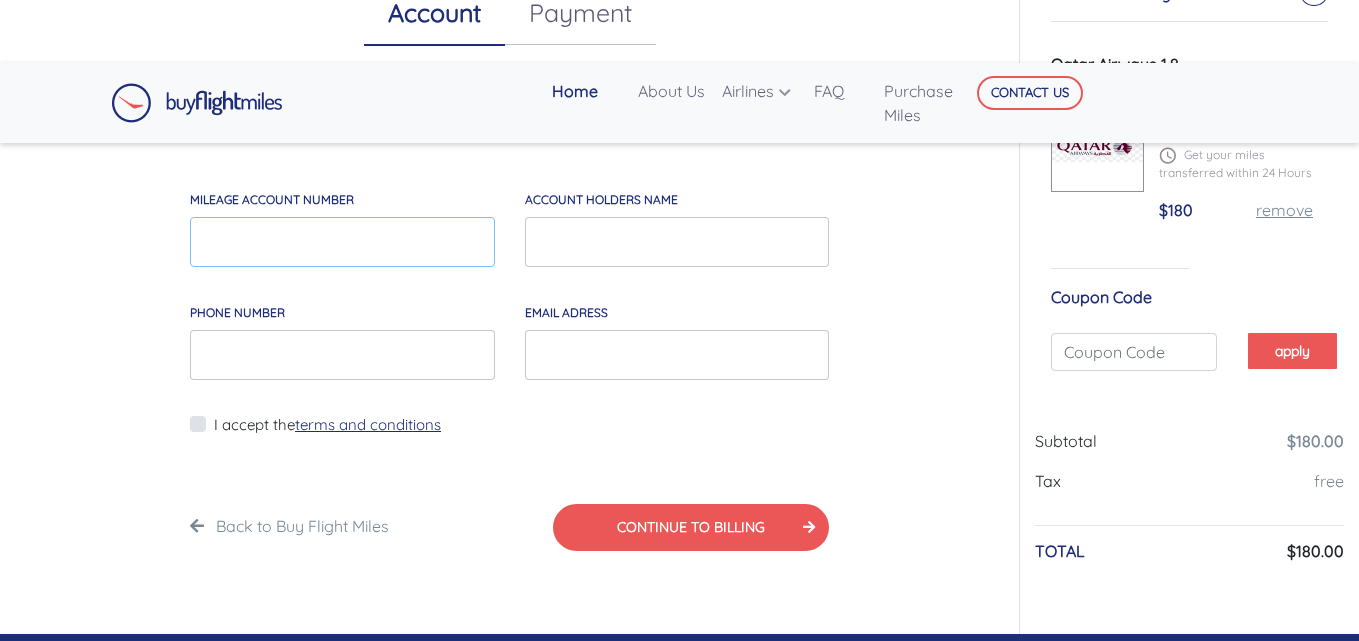 click on "MILEAGE account number" at bounding box center (342, 242) 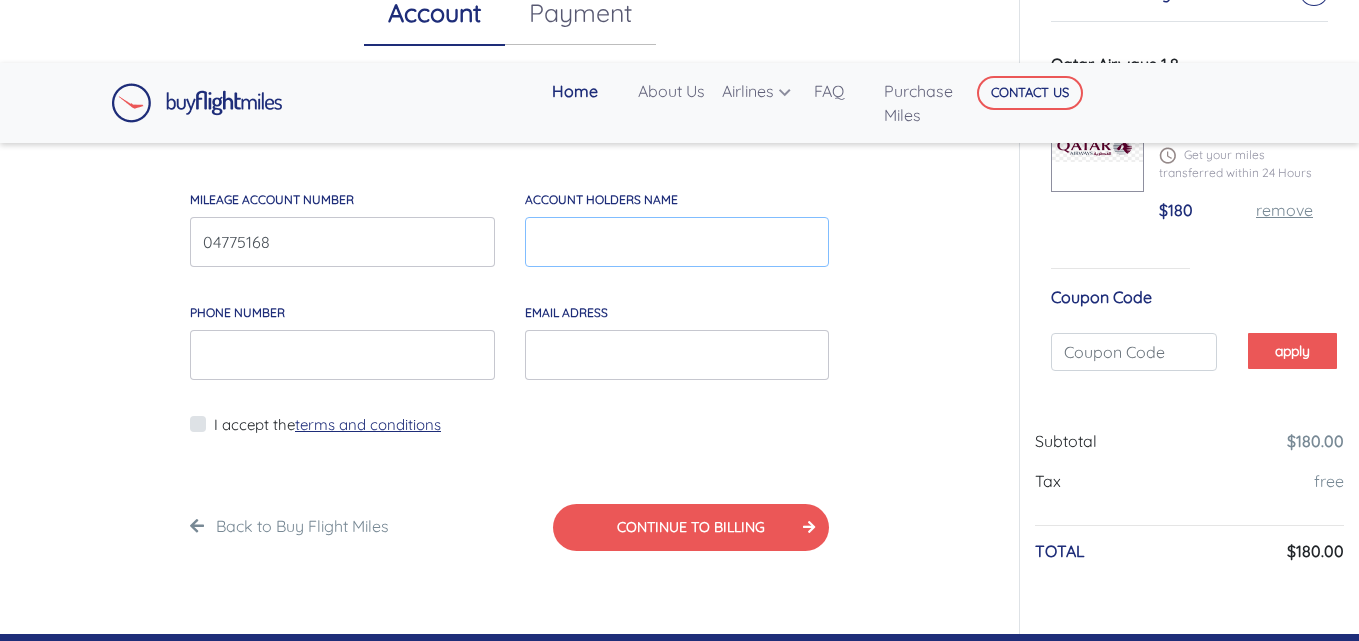click on "account holders NAME" at bounding box center [677, 242] 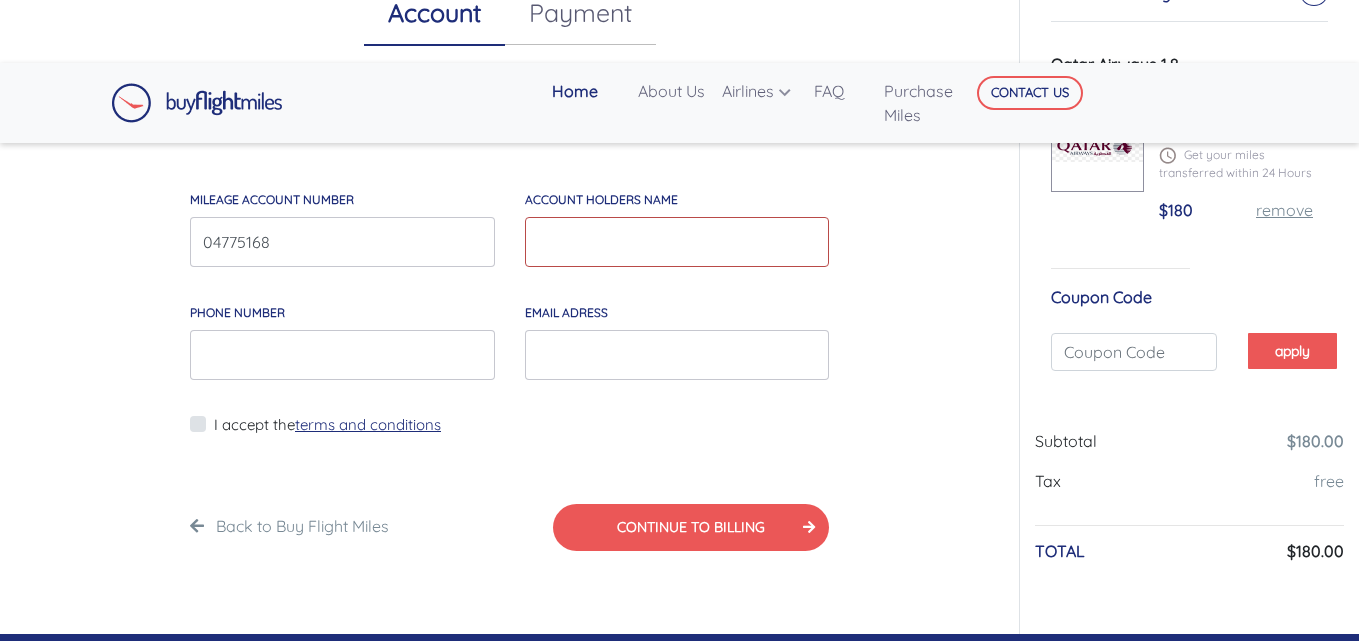 click on "MILEAGE account number
04775168
account holders [NAME]
This is a required field
[PHONE]
[EMAIL]
I accept the  terms and conditions" at bounding box center [509, 362] 